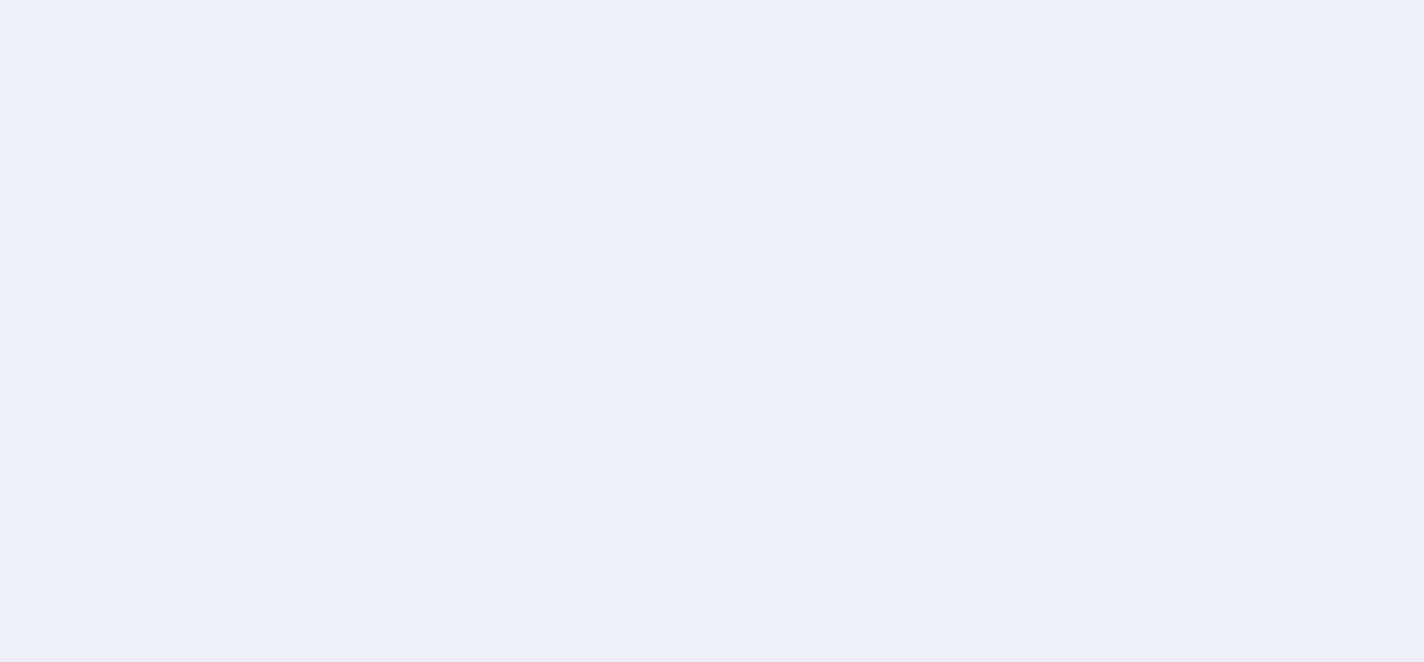 scroll, scrollTop: 0, scrollLeft: 0, axis: both 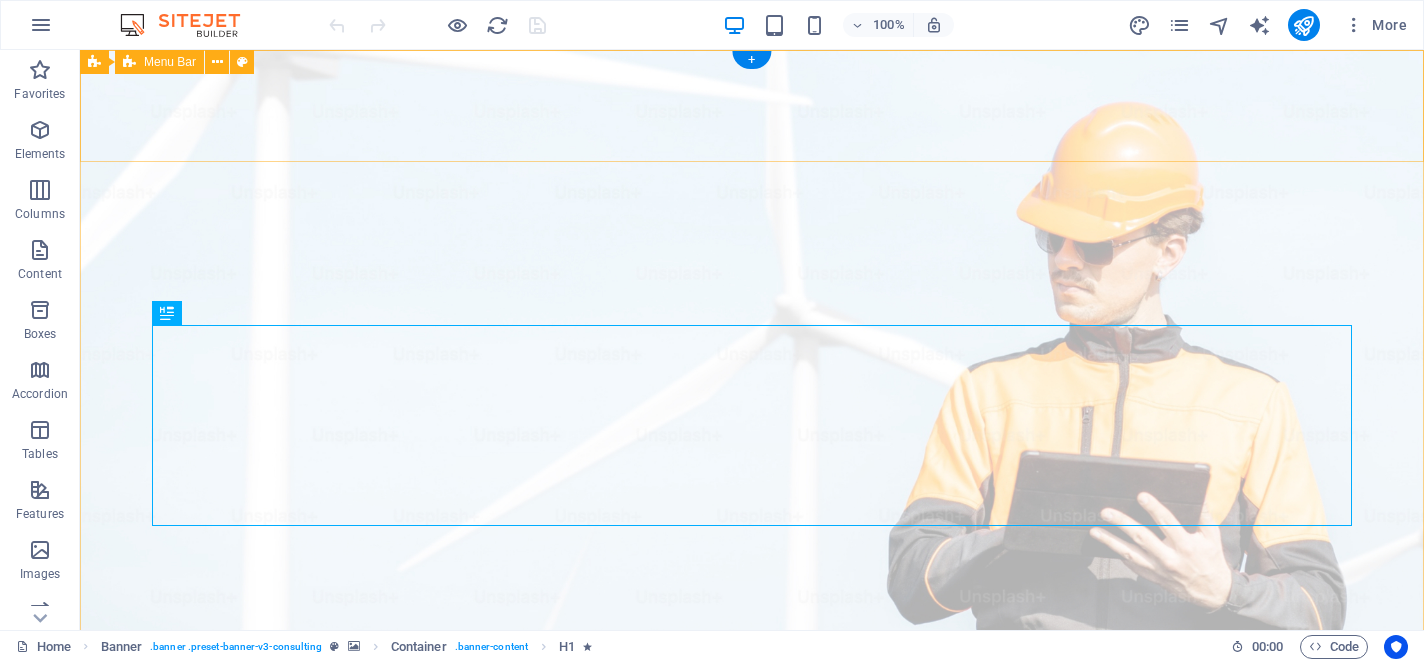 click on "Our Story Our Team Our Strengths Projects Contact Us Get Started" at bounding box center [752, 1045] 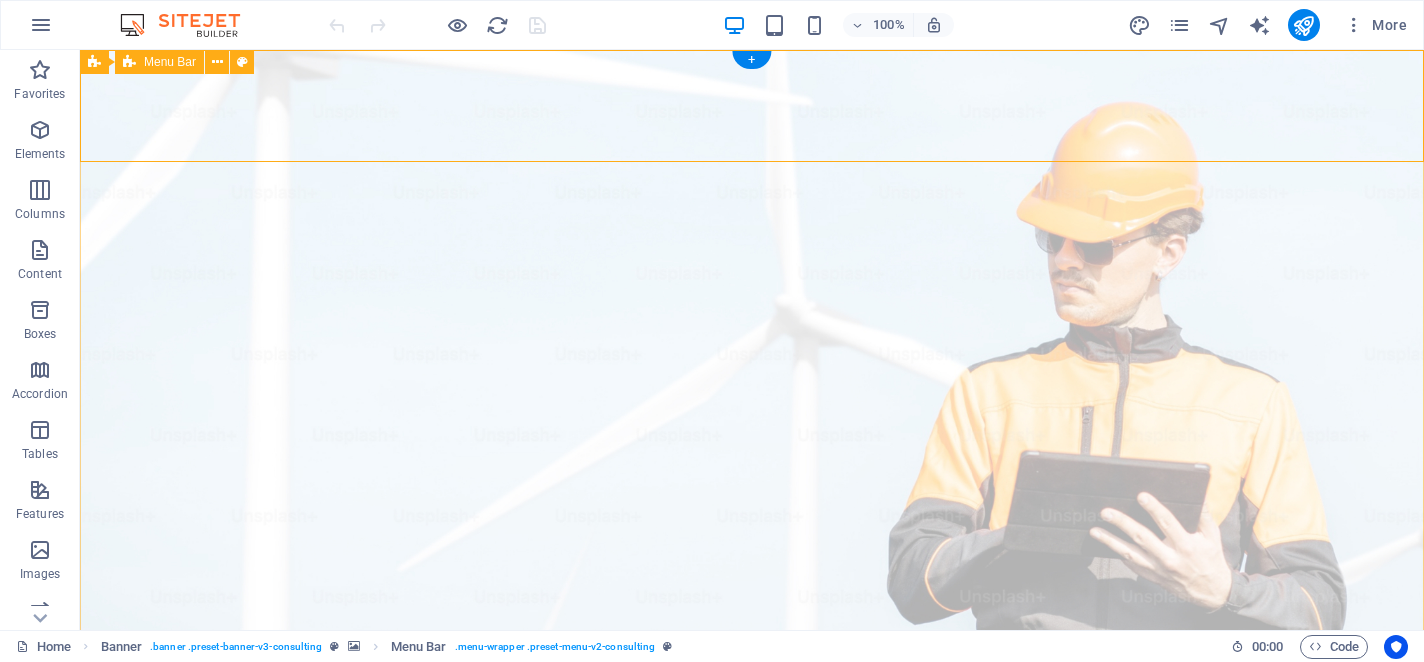 click on "Our Story Our Team Our Strengths Projects Contact Us Get Started" at bounding box center [752, 1045] 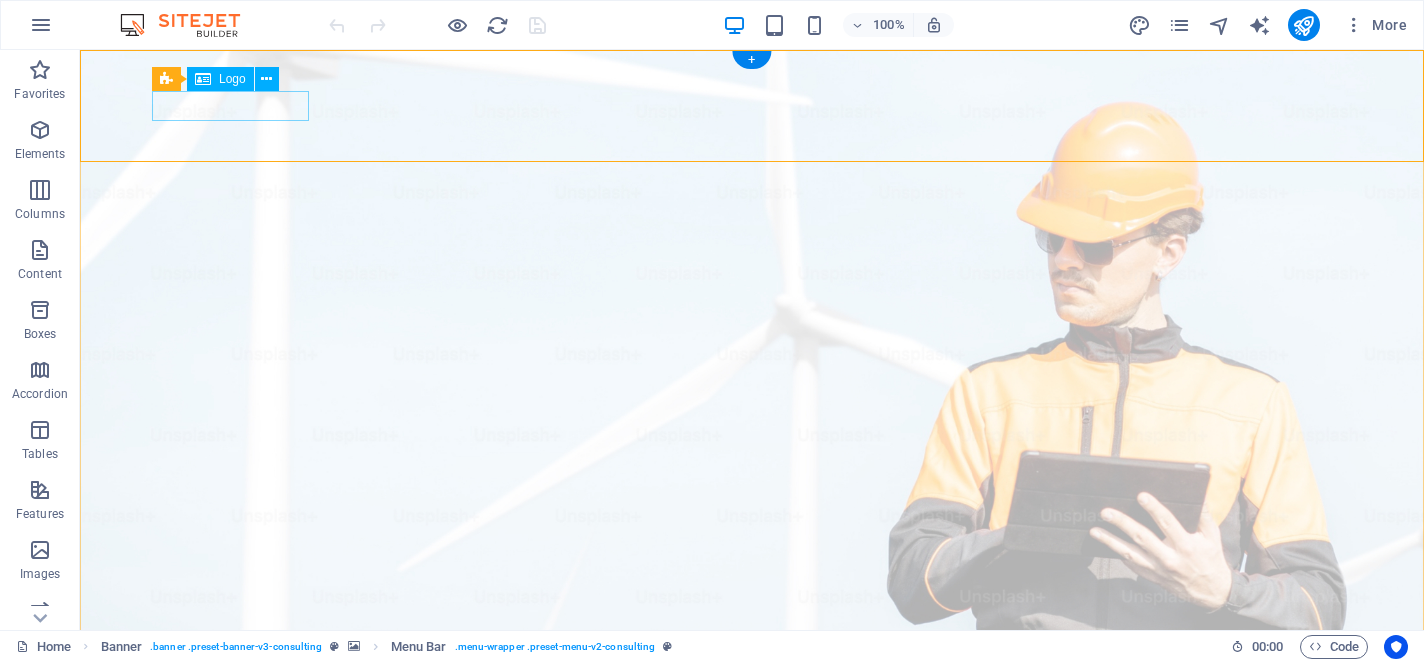 click at bounding box center (752, 997) 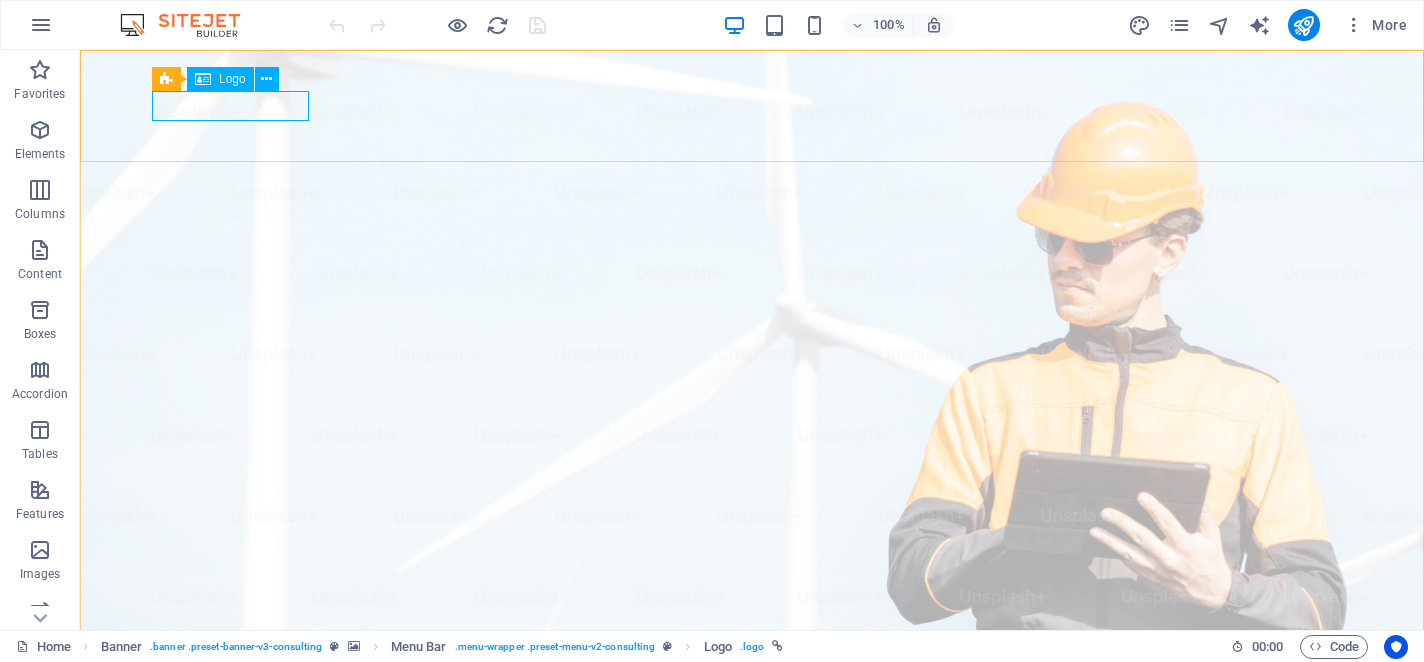 click on "Logo" at bounding box center [232, 79] 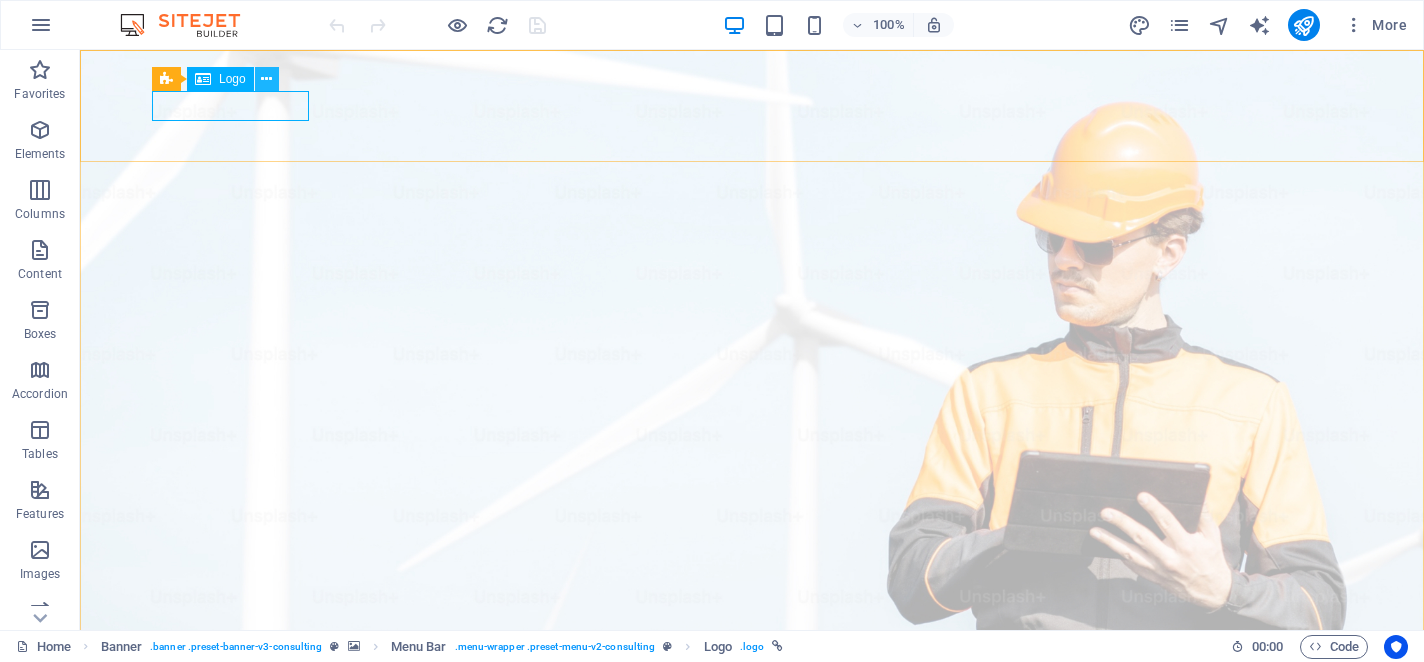 click at bounding box center [267, 79] 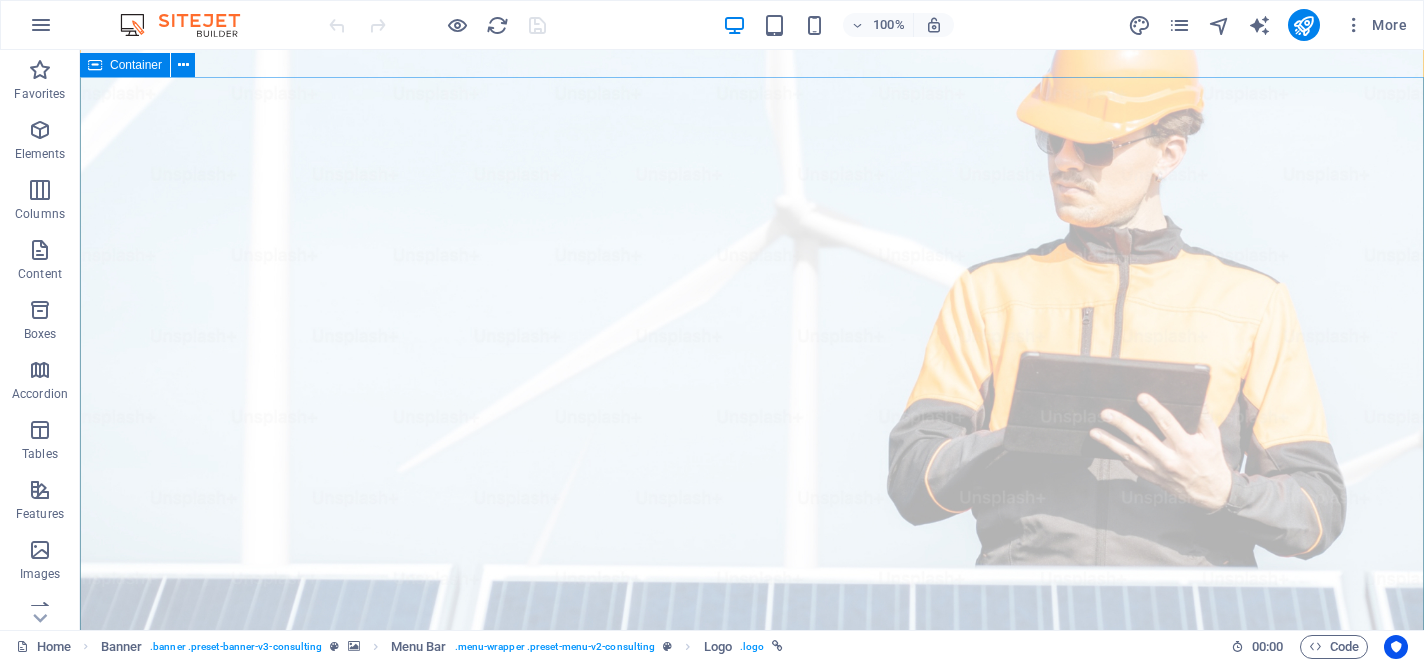 scroll, scrollTop: 0, scrollLeft: 0, axis: both 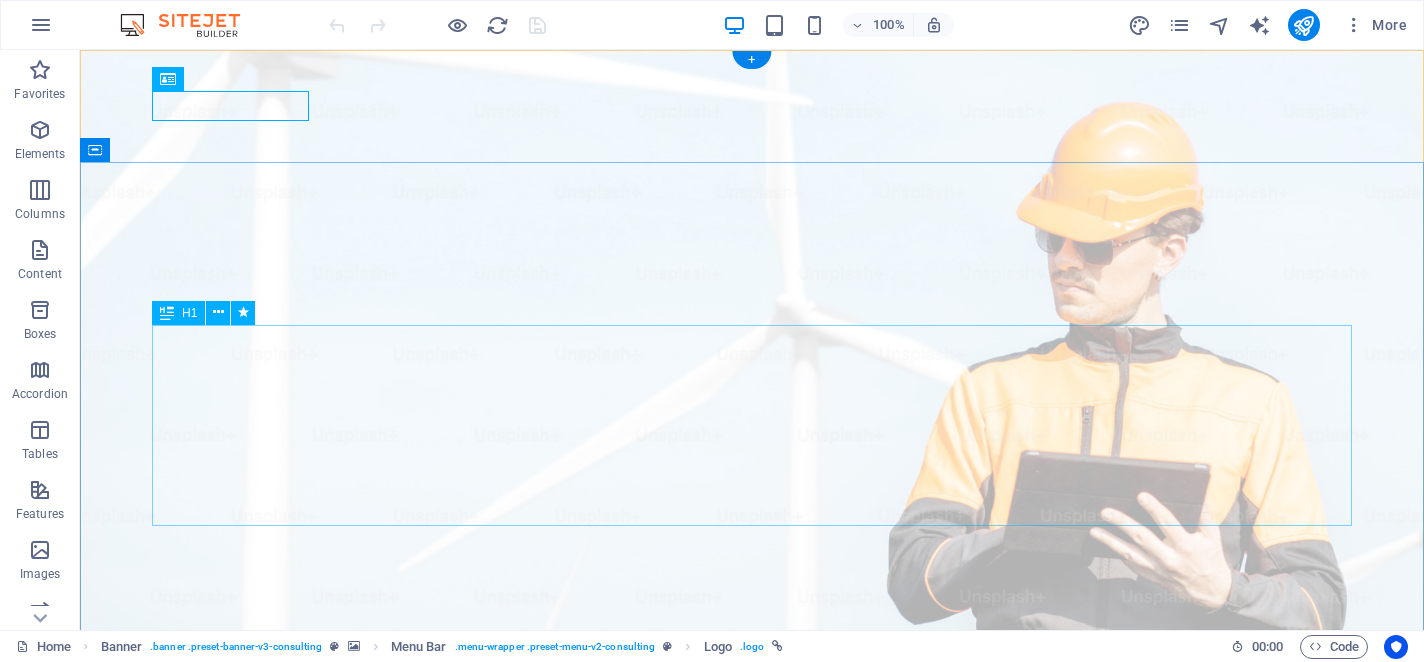 click on "Elevate Your Business With Sustainable Energy And Strategic Consulting" at bounding box center (752, 1241) 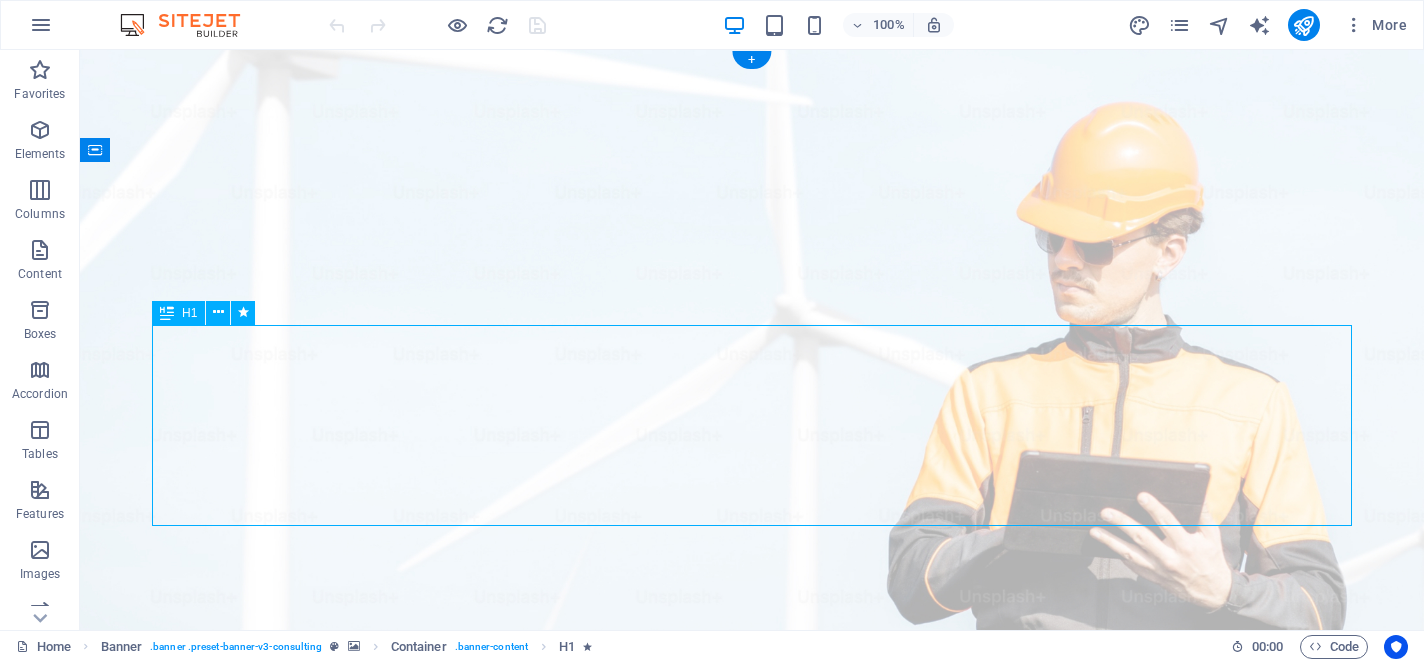 click on "Elevate Your Business With Sustainable Energy And Strategic Consulting" at bounding box center (752, 1241) 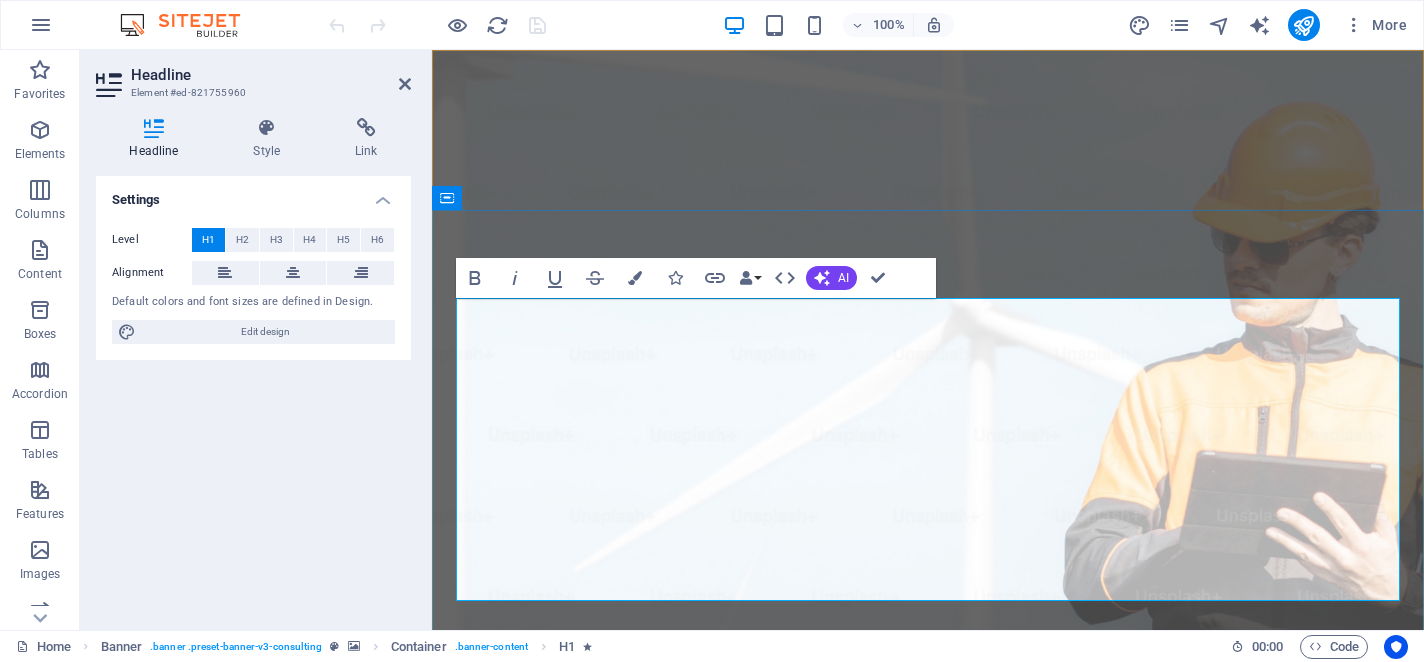 click on "Elevate Your Business With Sustainable Energy And Strategic Consulting" at bounding box center [928, 1291] 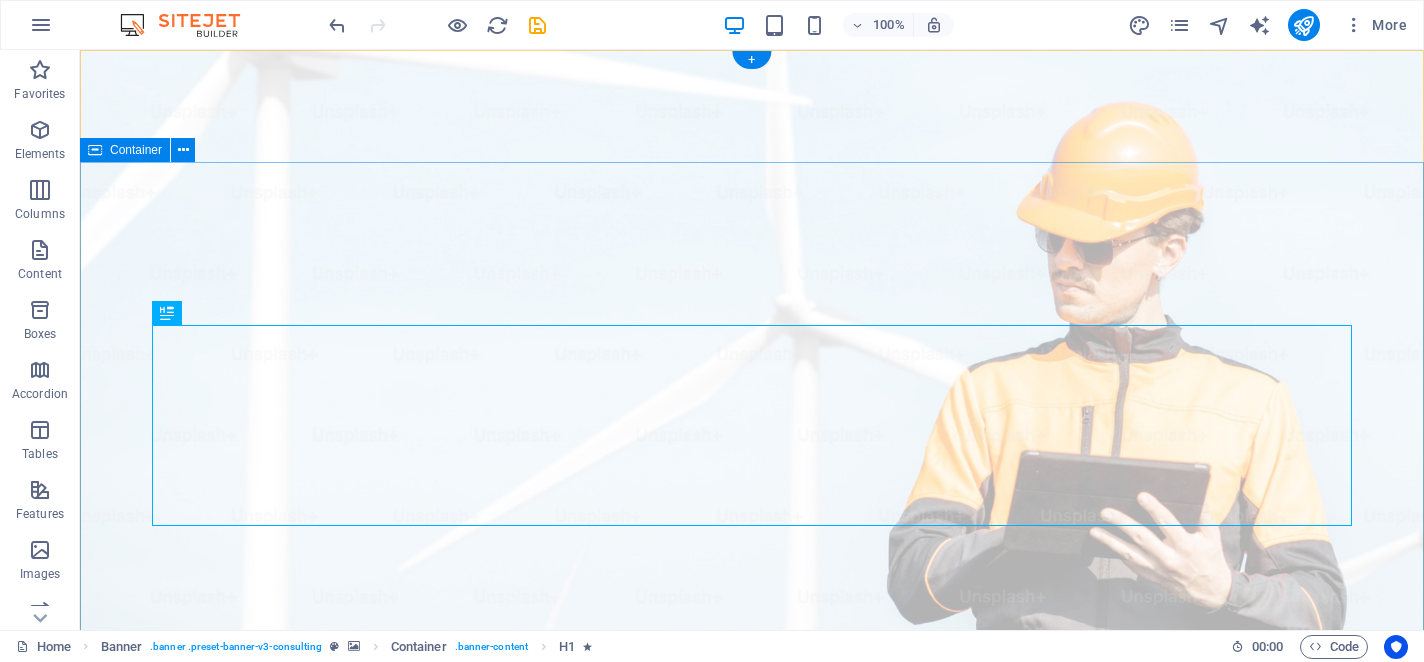click on "Elevate Your Business With Business Development And Strategic Consulting Empowering businesses for a greener future and strategic growth Get Started" at bounding box center [752, 1371] 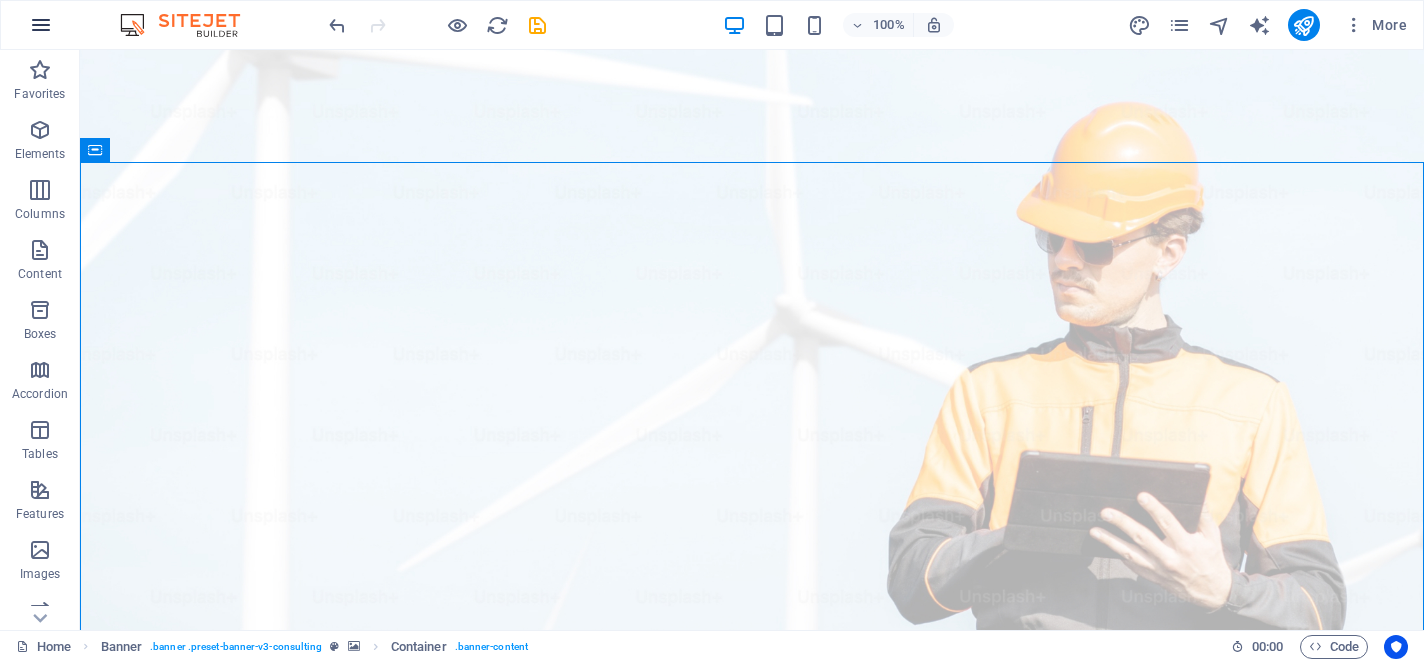 click at bounding box center [41, 25] 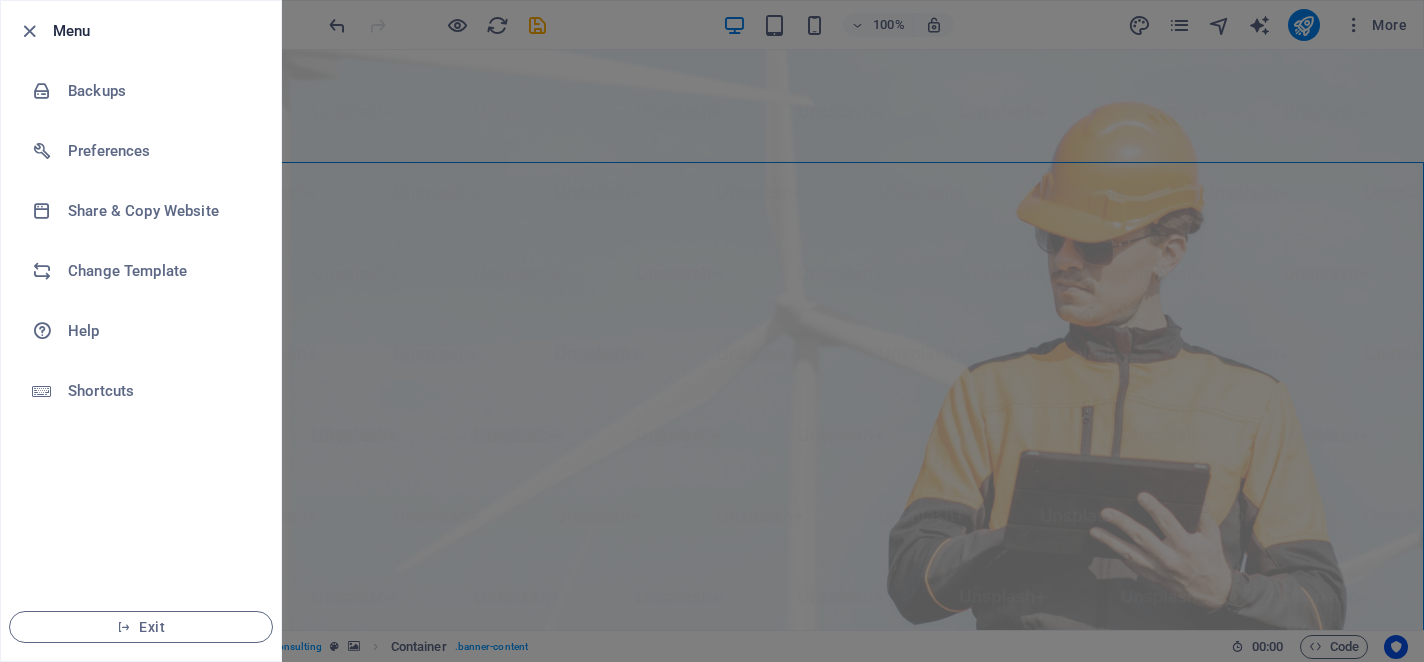 click at bounding box center [712, 331] 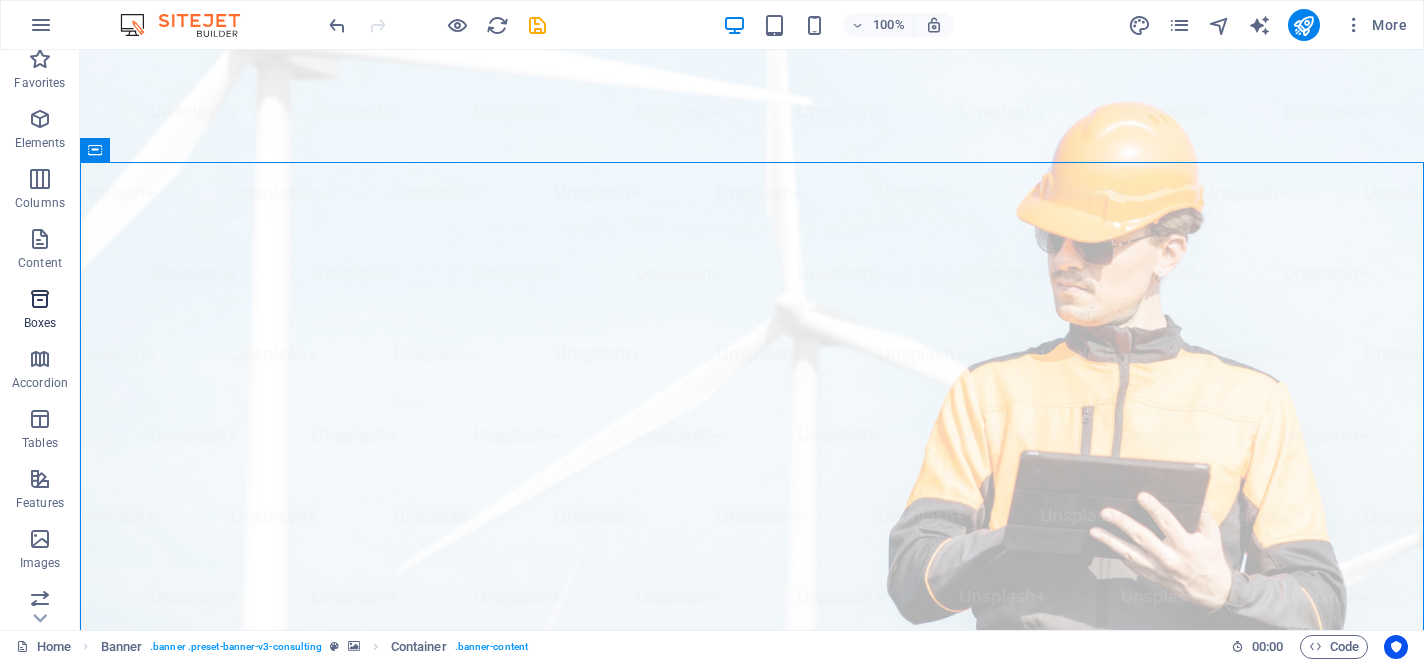 scroll, scrollTop: 12, scrollLeft: 0, axis: vertical 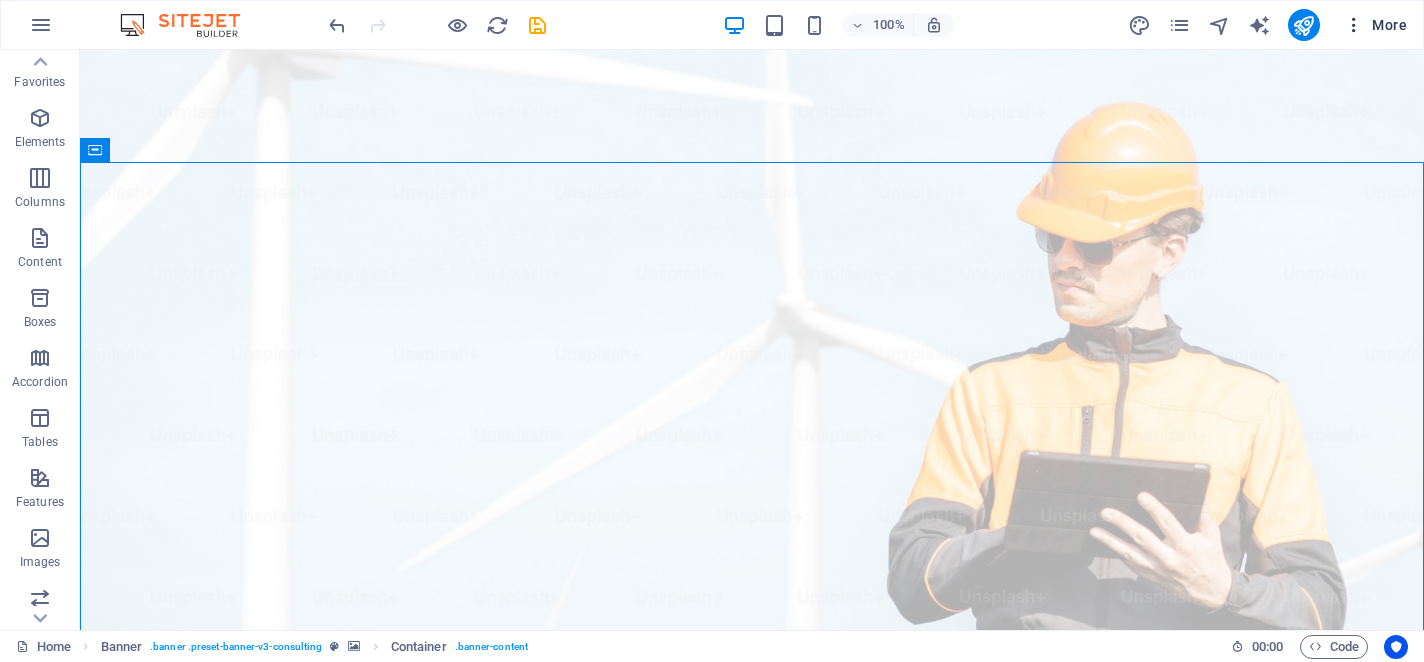 click at bounding box center [1354, 25] 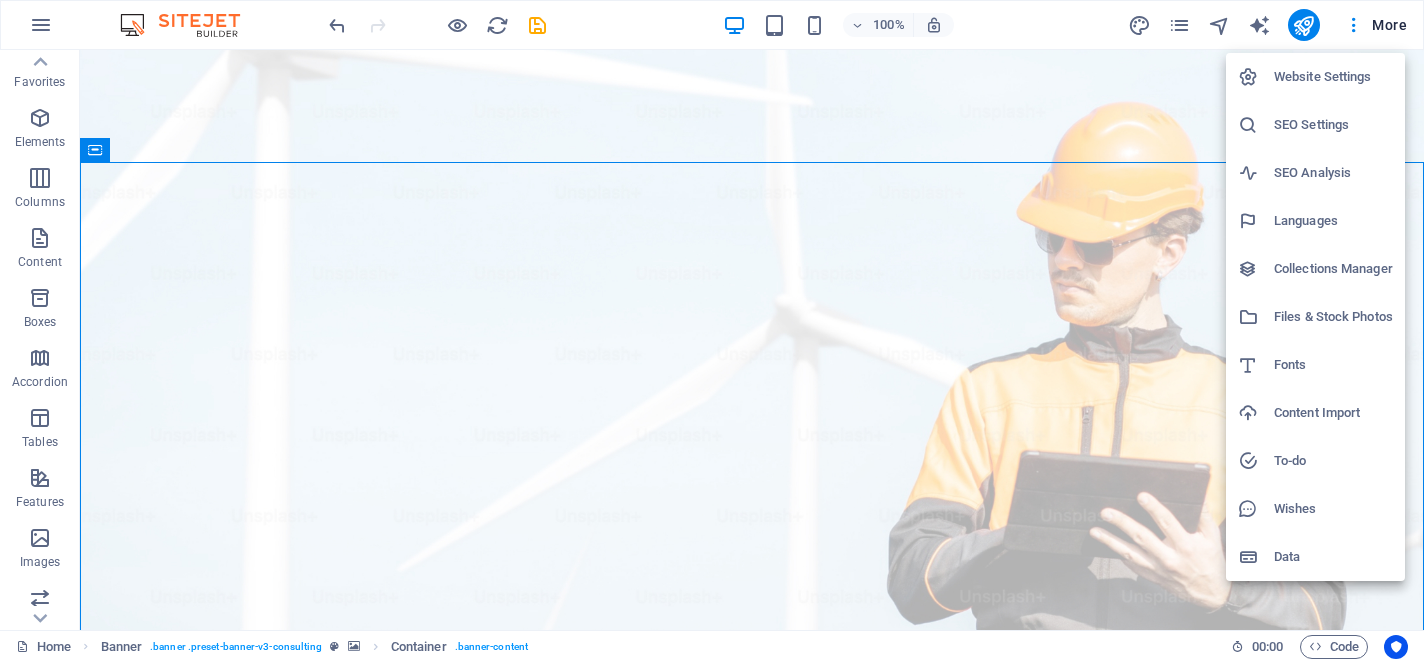 click at bounding box center [712, 331] 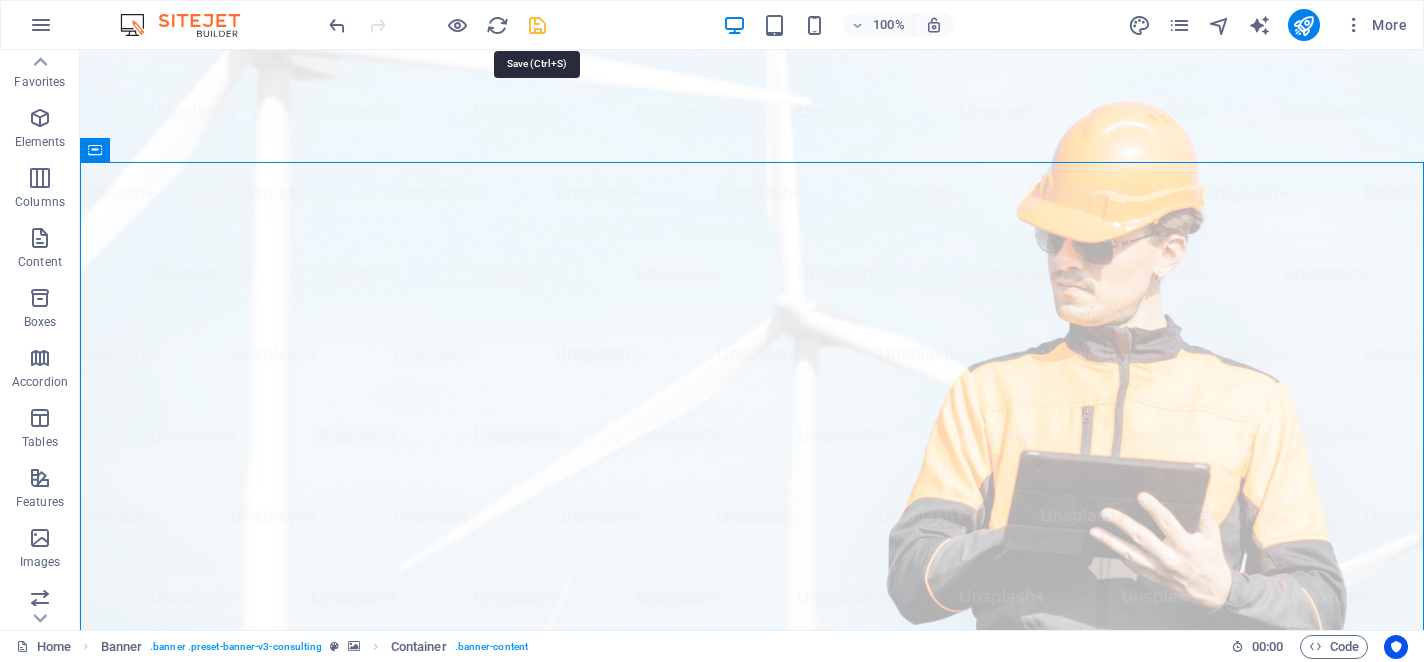 click at bounding box center (537, 25) 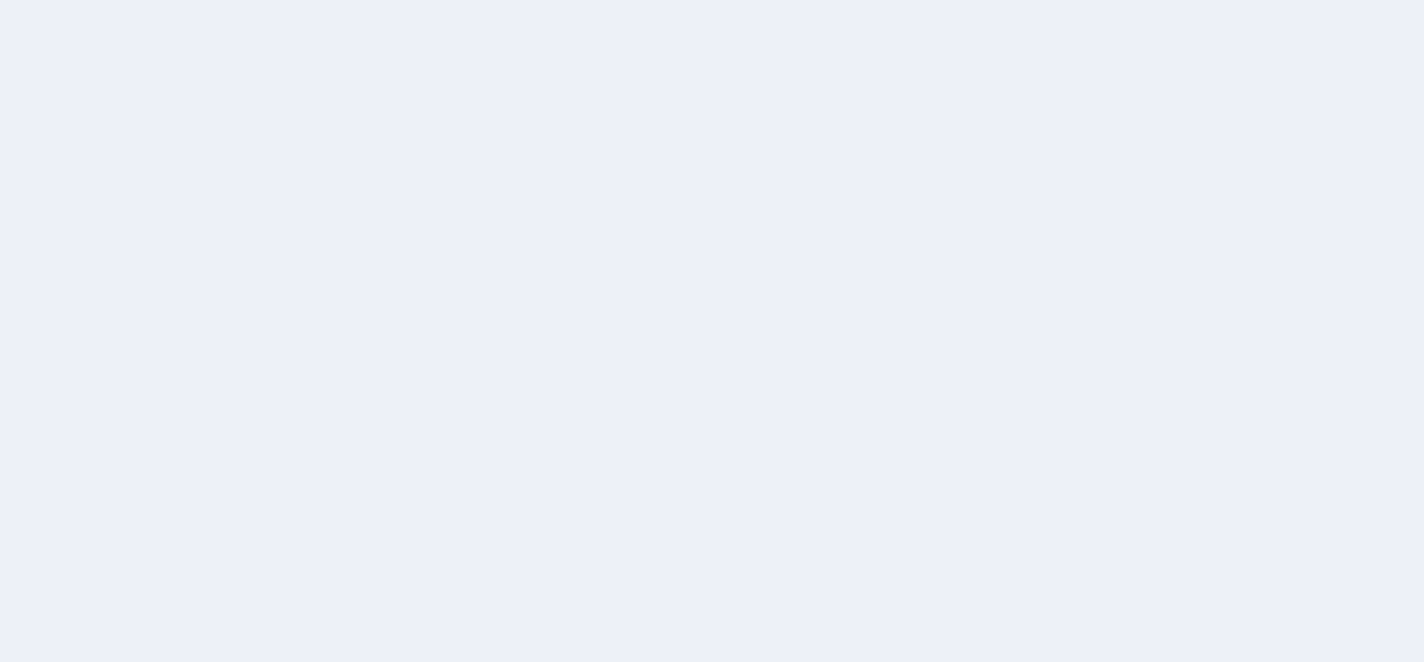 scroll, scrollTop: 0, scrollLeft: 0, axis: both 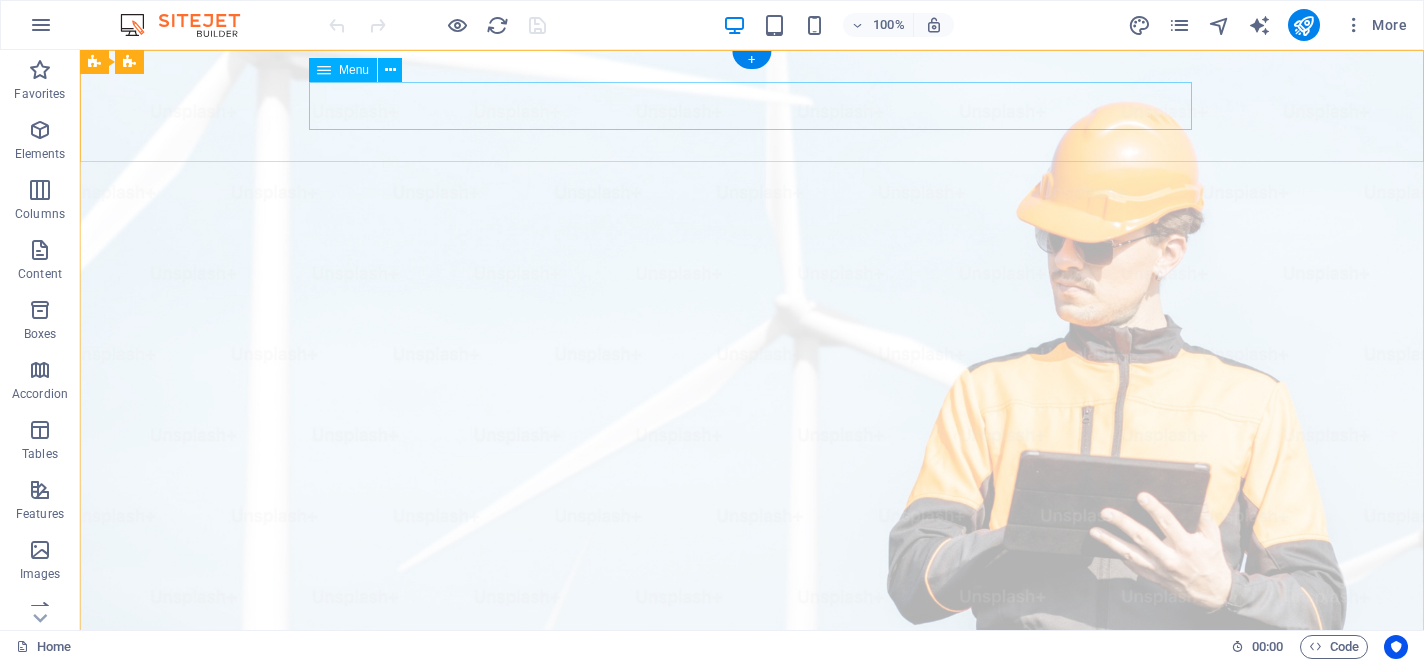 click on "Our Story Our Team Our Strengths Projects Contact Us" at bounding box center [752, 1036] 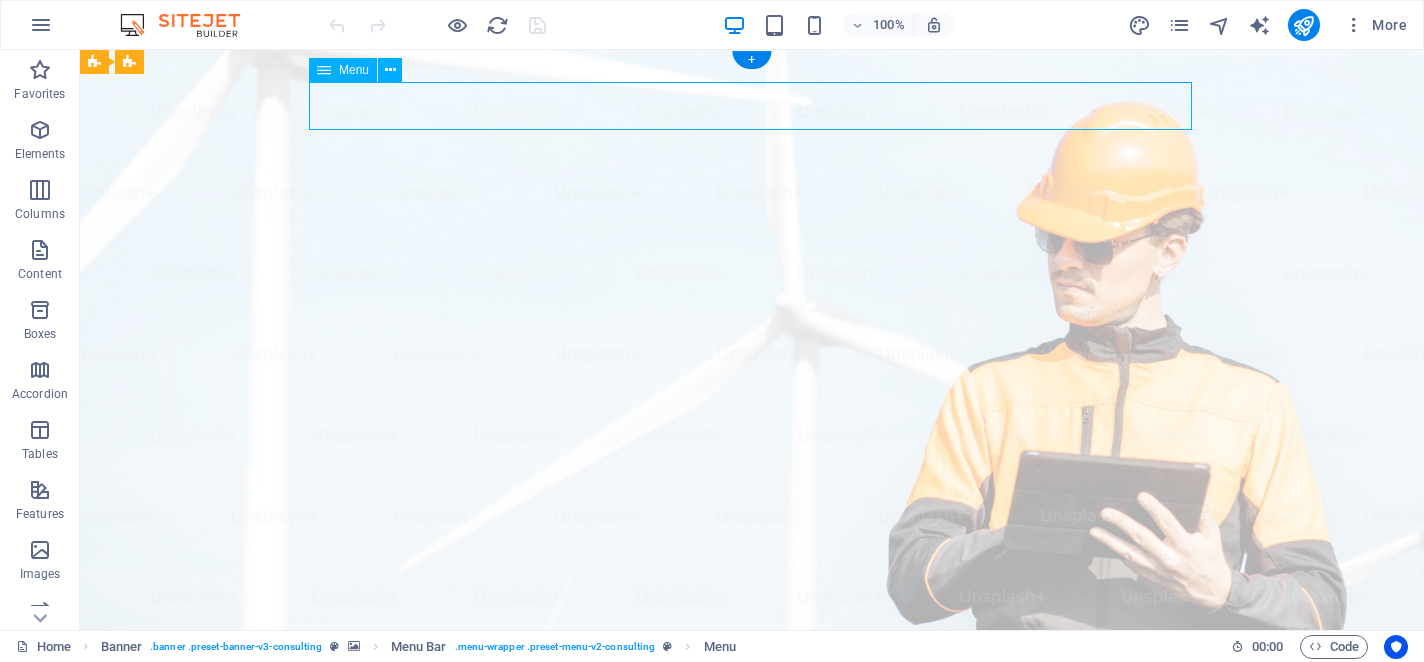 click on "Our Story Our Team Our Strengths Projects Contact Us" at bounding box center (752, 1036) 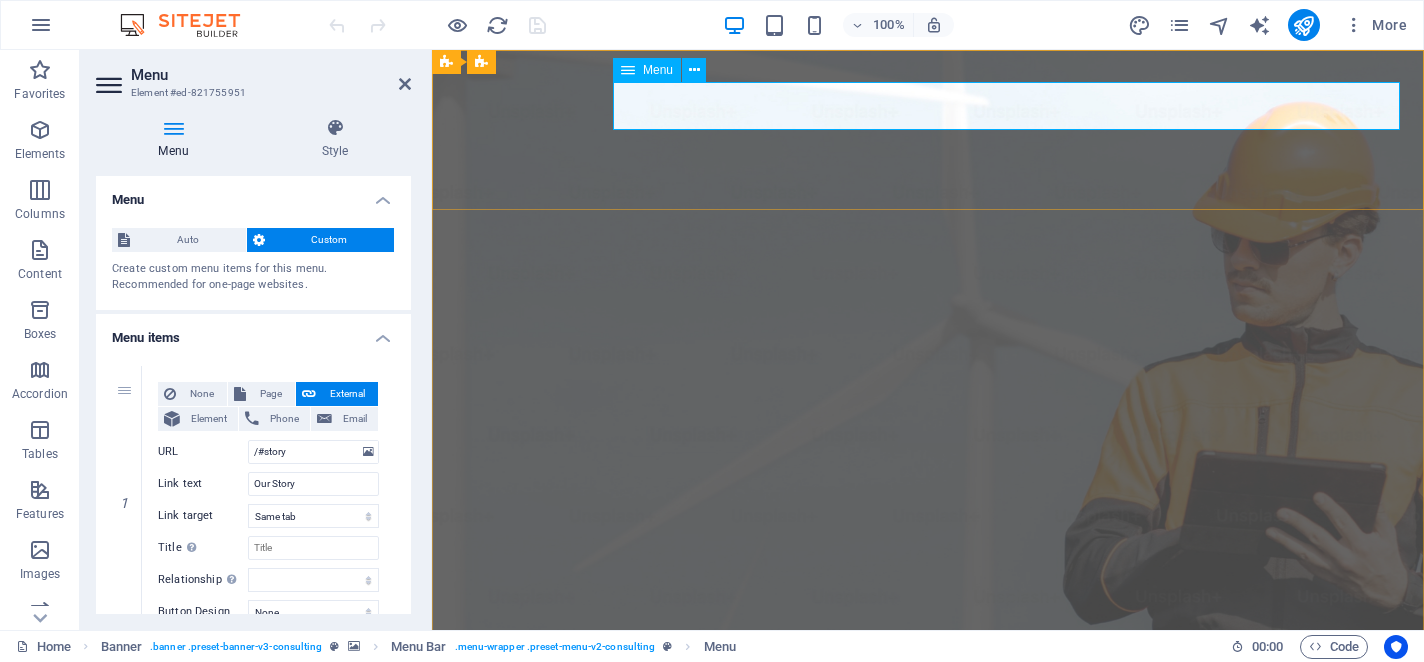 click on "Our Story Our Team Our Strengths Projects Contact Us" at bounding box center [928, 1036] 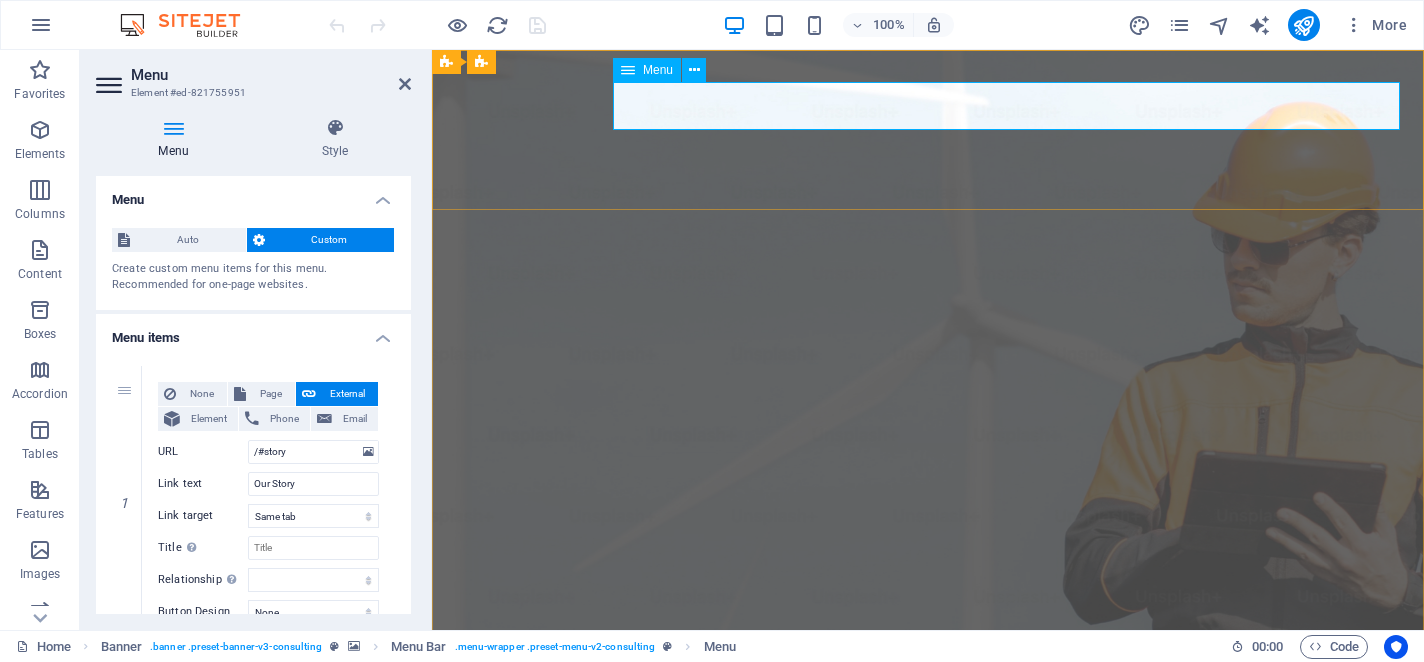 click on "Our Story Our Team Our Strengths Projects Contact Us" at bounding box center [928, 1036] 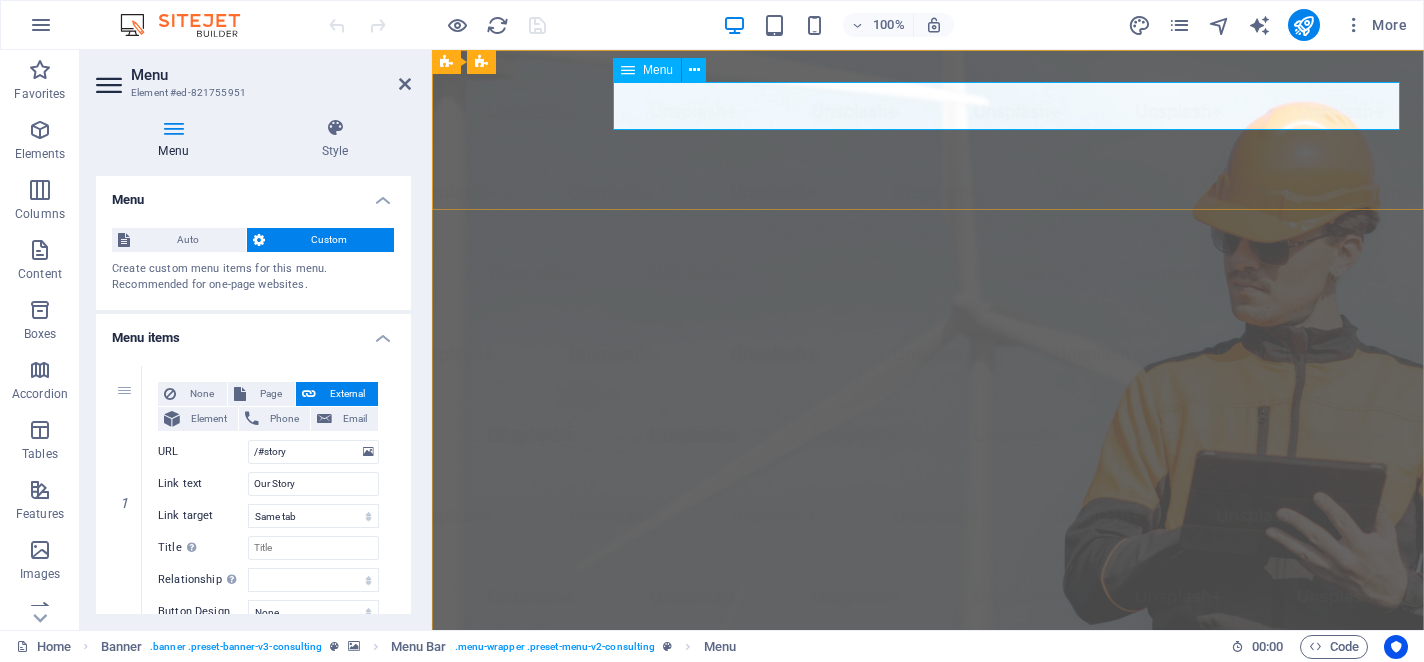 click on "Our Story Our Team Our Strengths Projects Contact Us" at bounding box center (928, 1036) 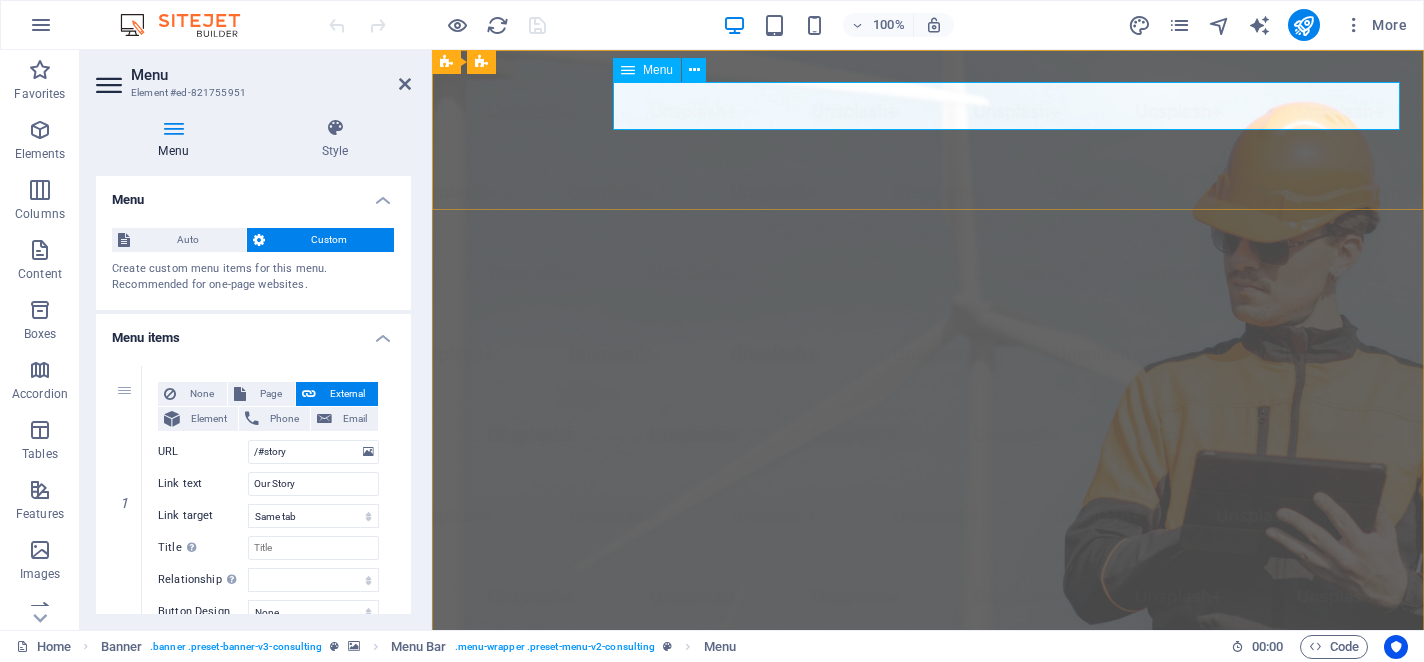 click on "Our Story Our Team Our Strengths Projects Contact Us" at bounding box center (928, 1036) 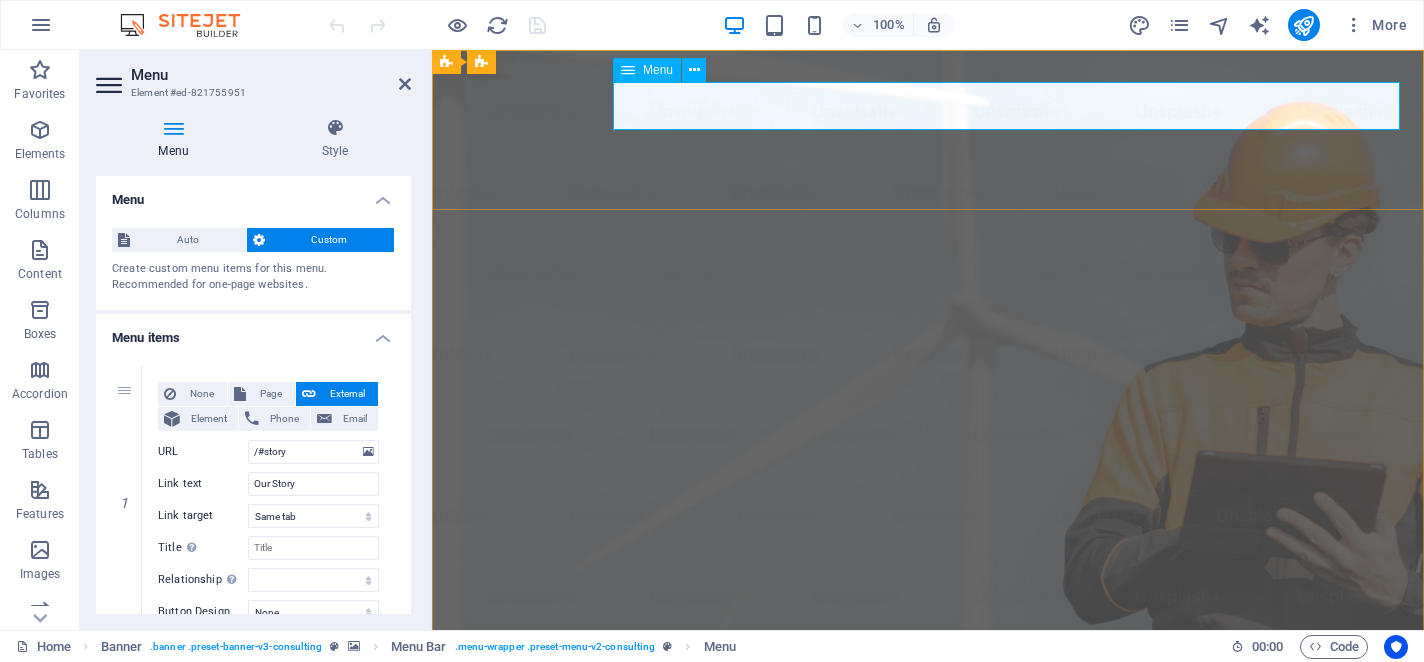 click on "Our Story Our Team Our Strengths Projects Contact Us" at bounding box center [928, 1036] 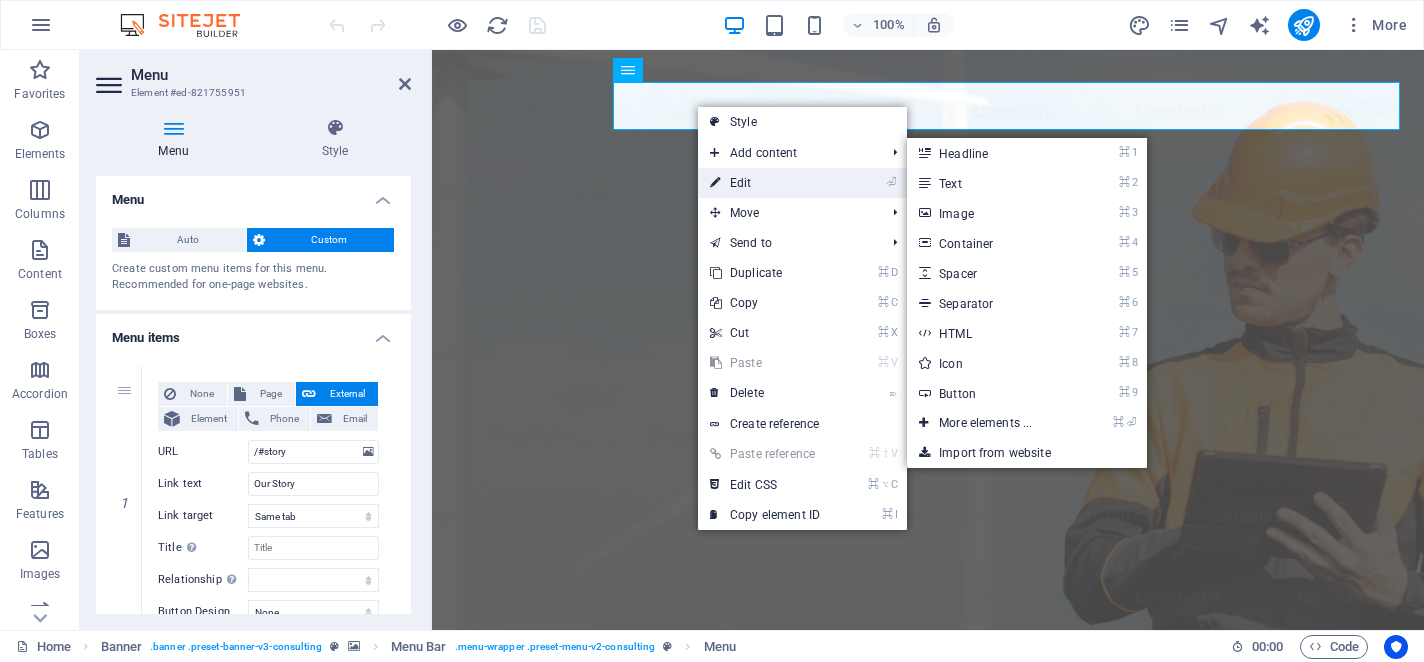 click on "⏎  Edit" at bounding box center [765, 183] 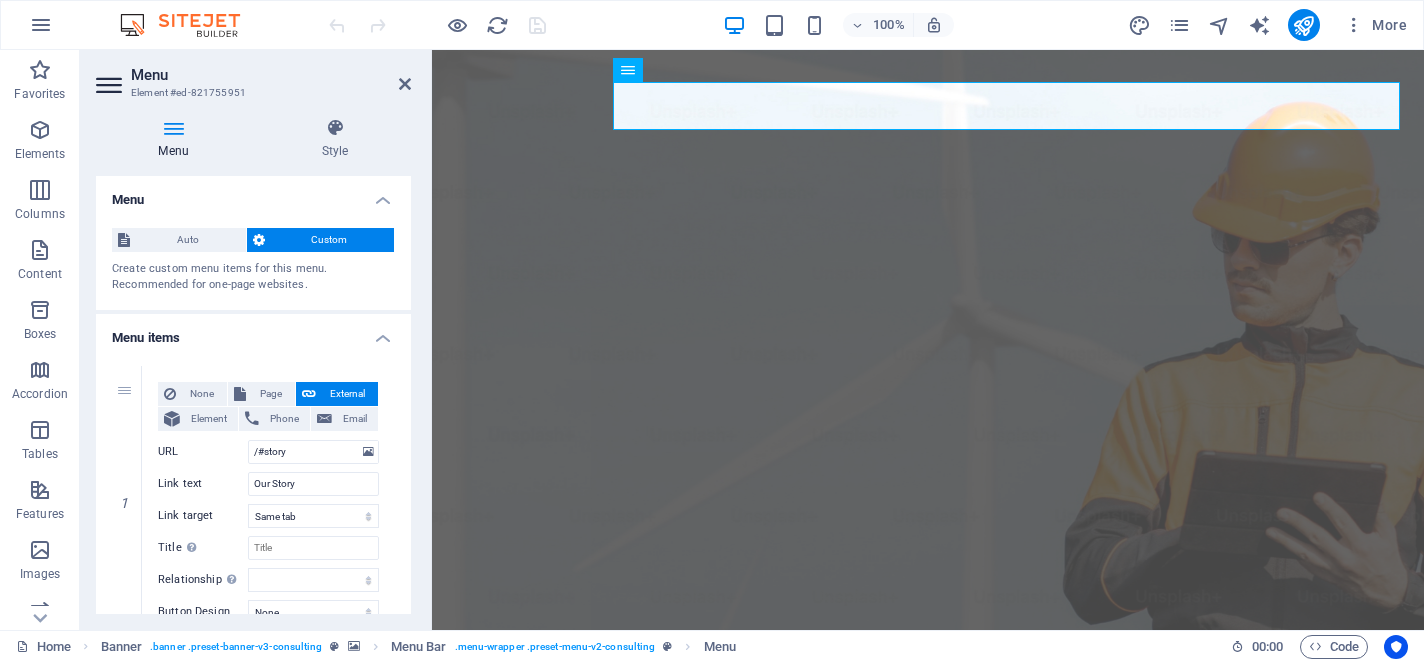 scroll, scrollTop: 28, scrollLeft: 0, axis: vertical 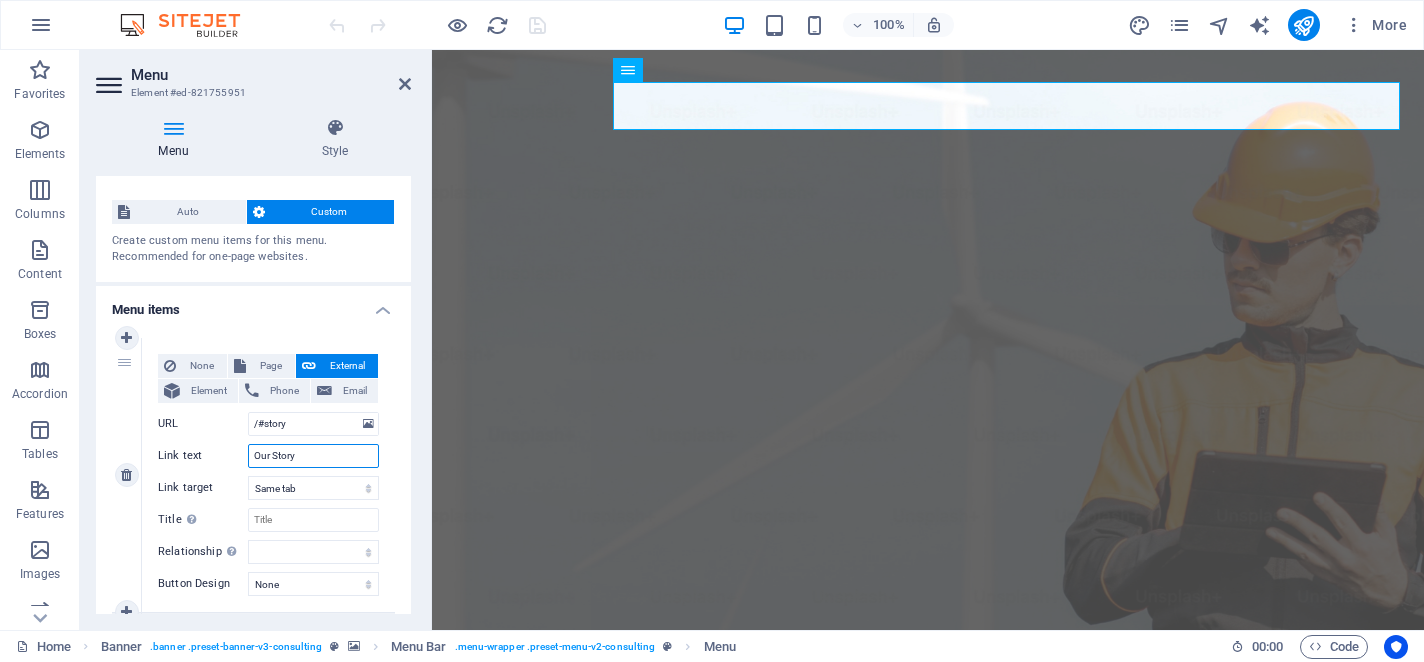 click on "Our Story" at bounding box center (313, 456) 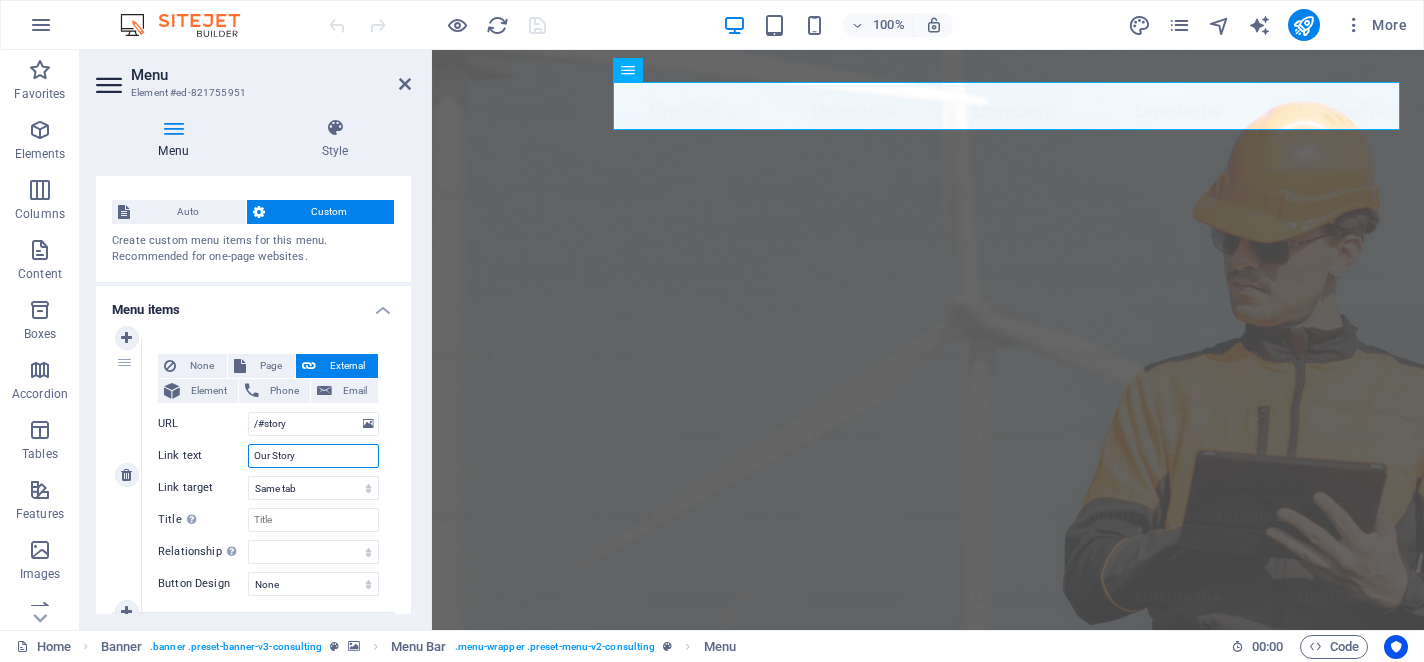 click on "Our Story" at bounding box center [313, 456] 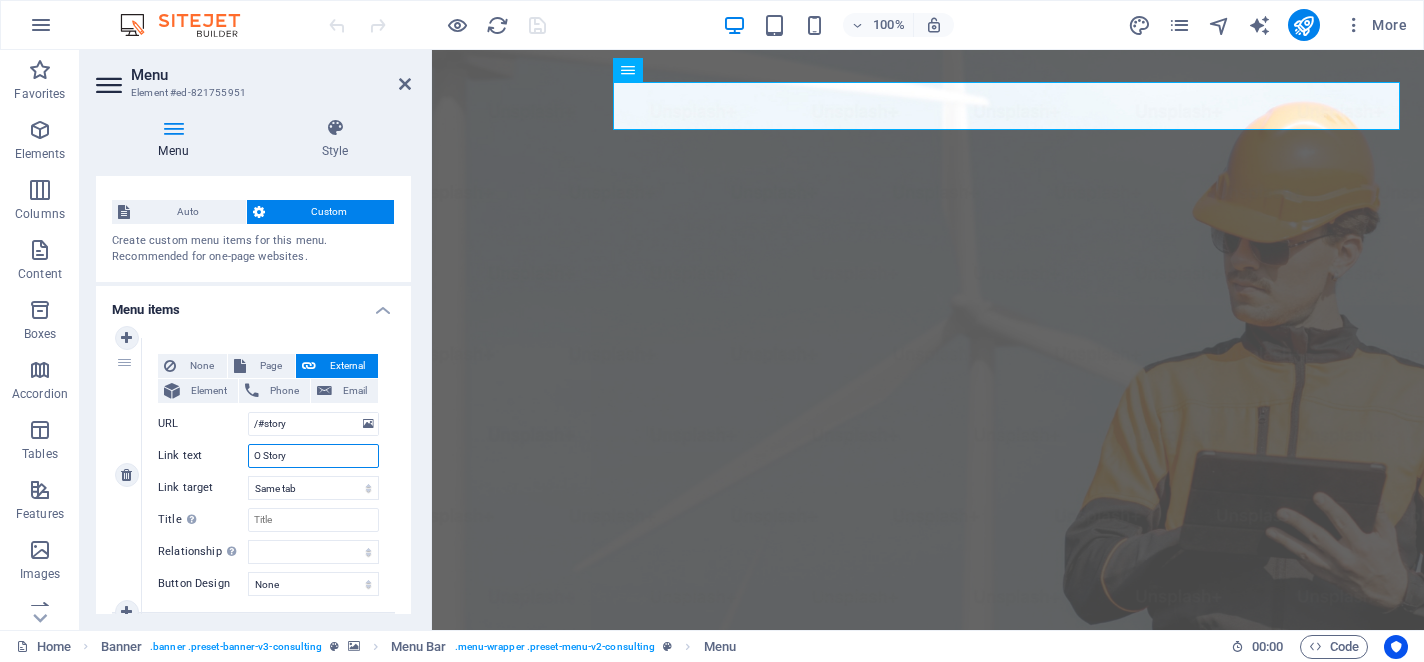 type on "Story" 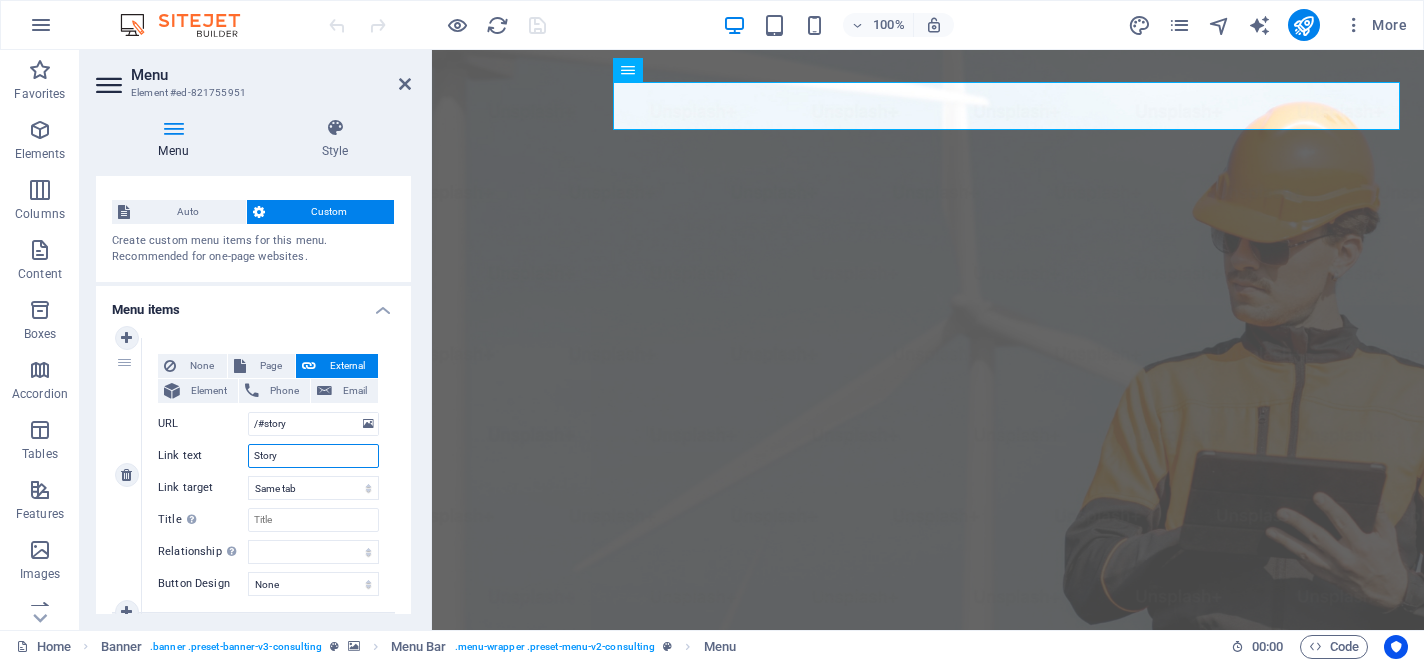 select 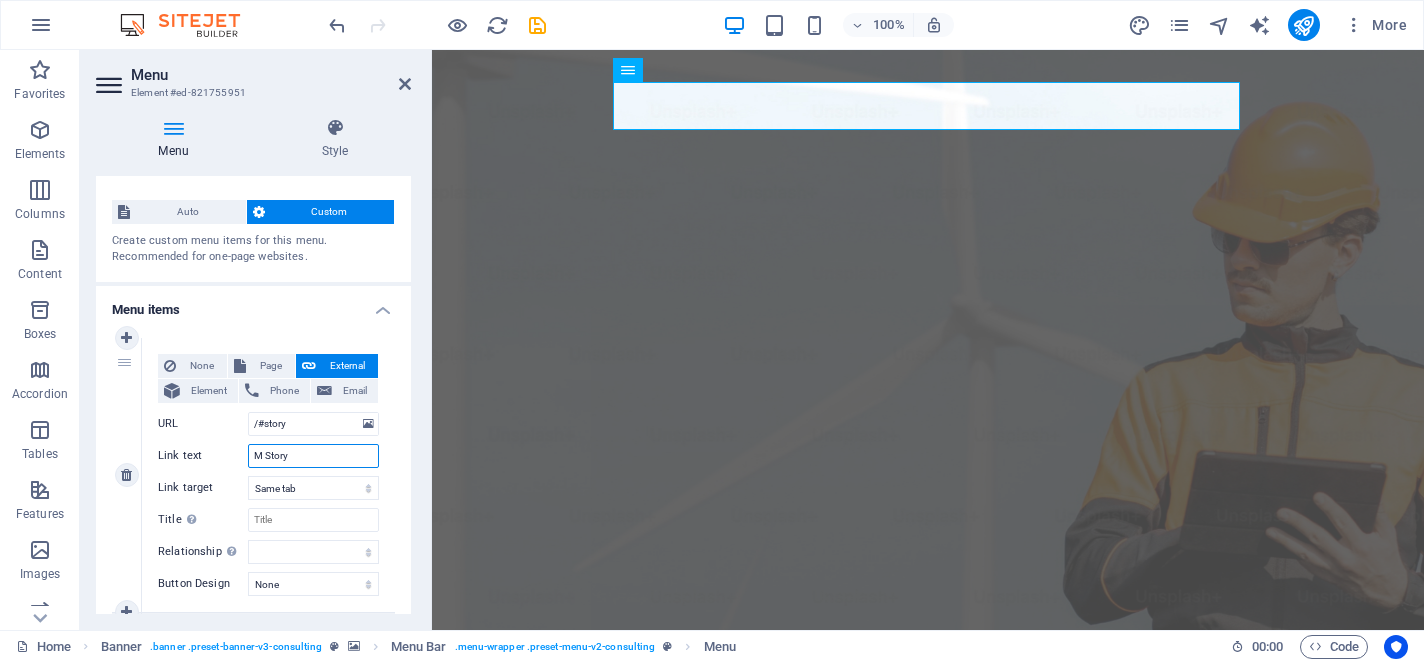 type on "My Story" 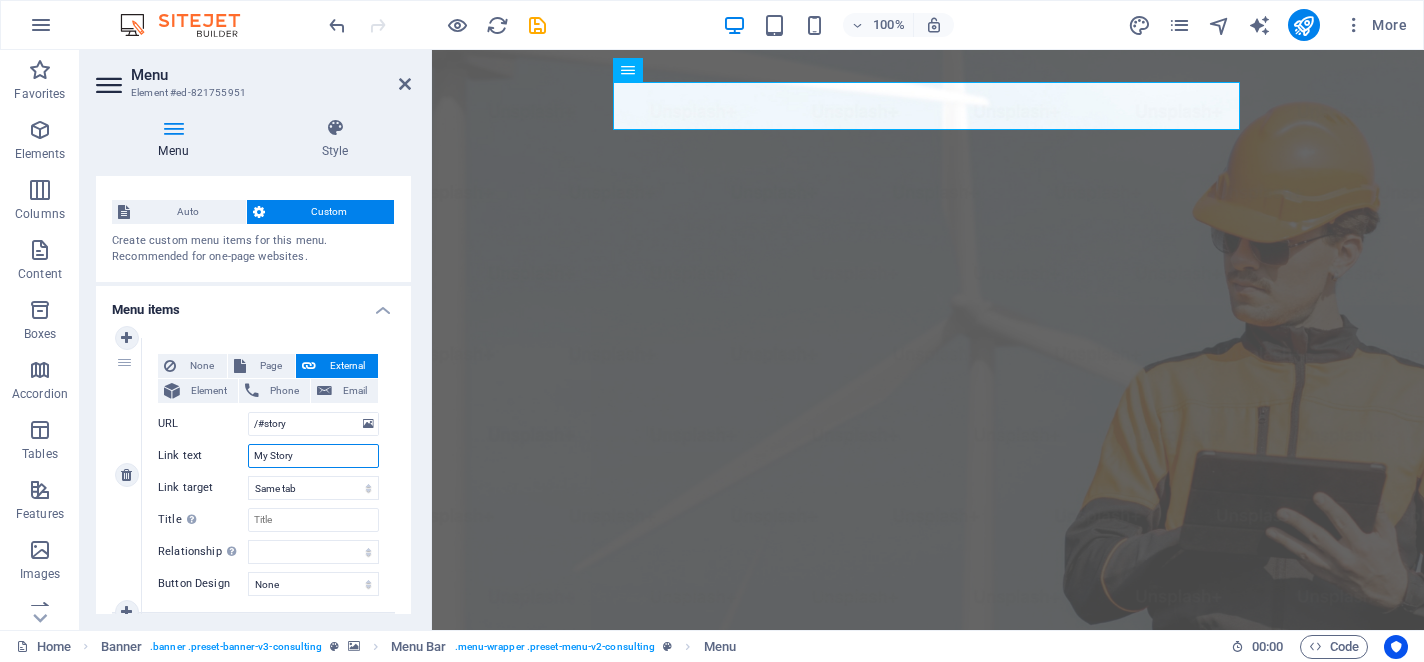 select 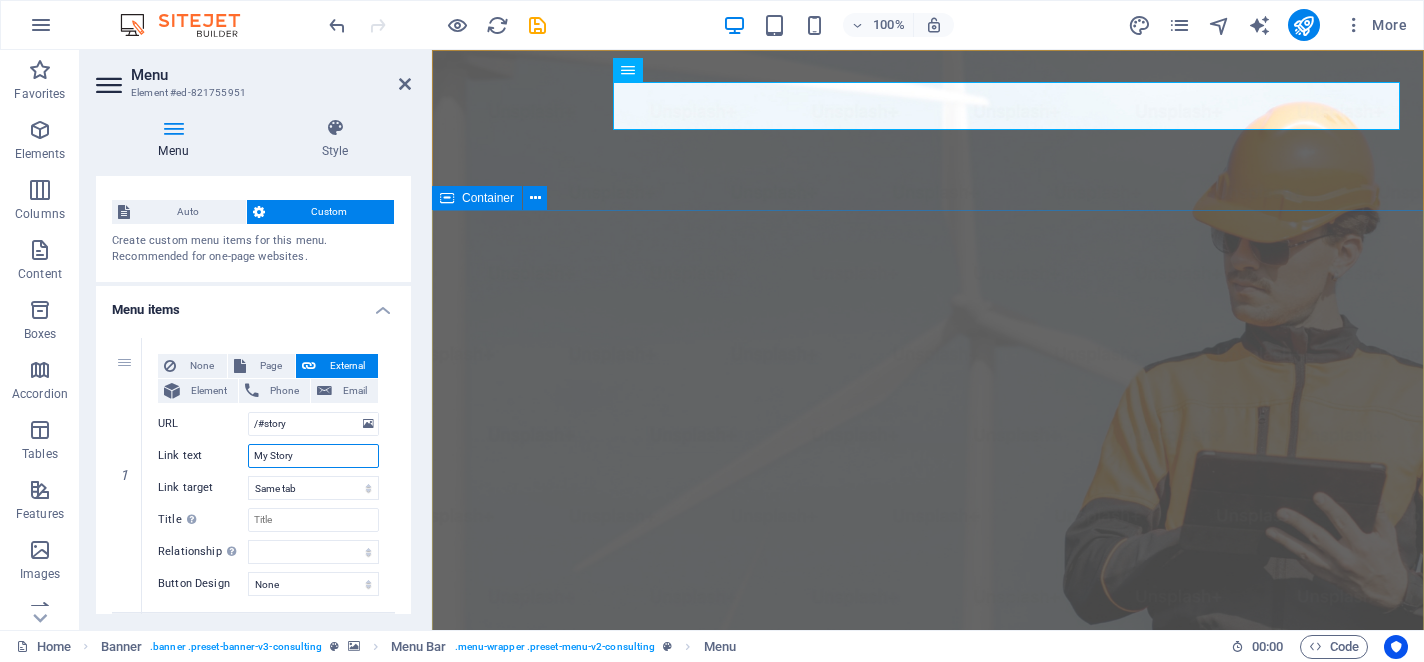 type on "My Story" 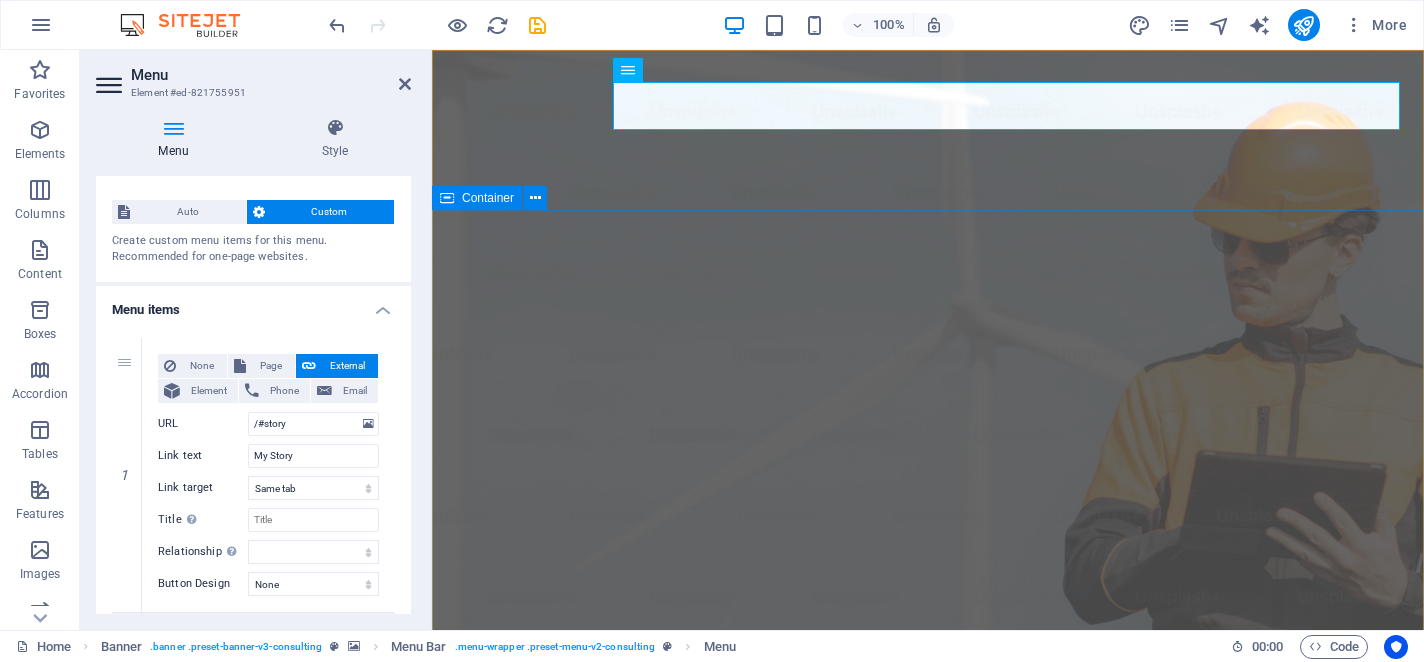 click on "Elevate Your Business With Business Development And Strategic Consulting Empowering businesses for a greener future and strategic growth Get Started" at bounding box center [928, 1422] 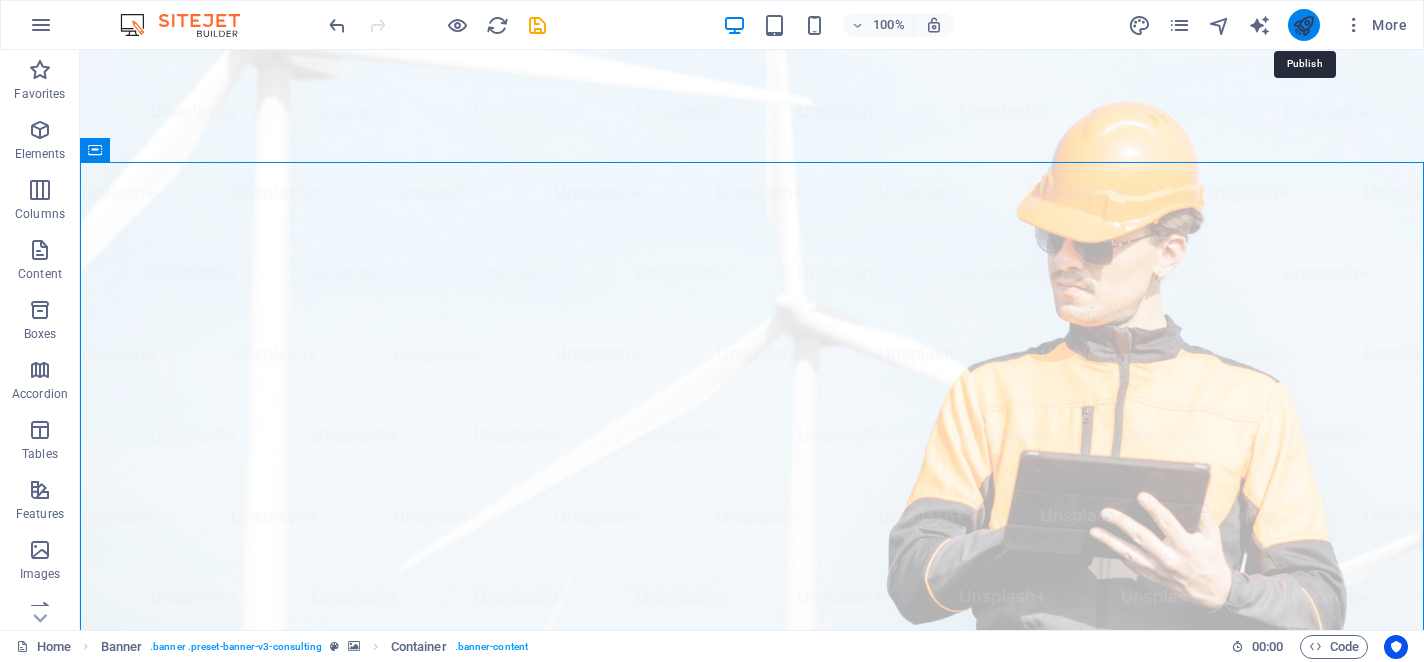 click at bounding box center (1303, 25) 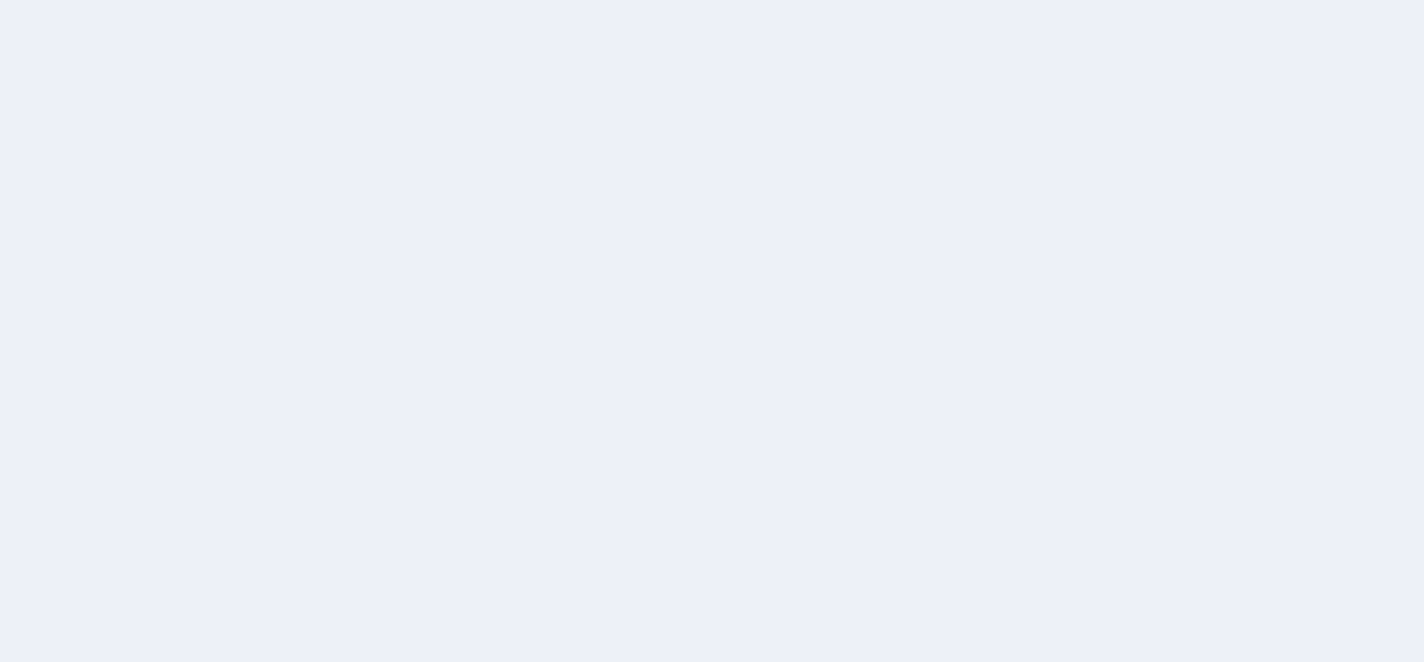 scroll, scrollTop: 0, scrollLeft: 0, axis: both 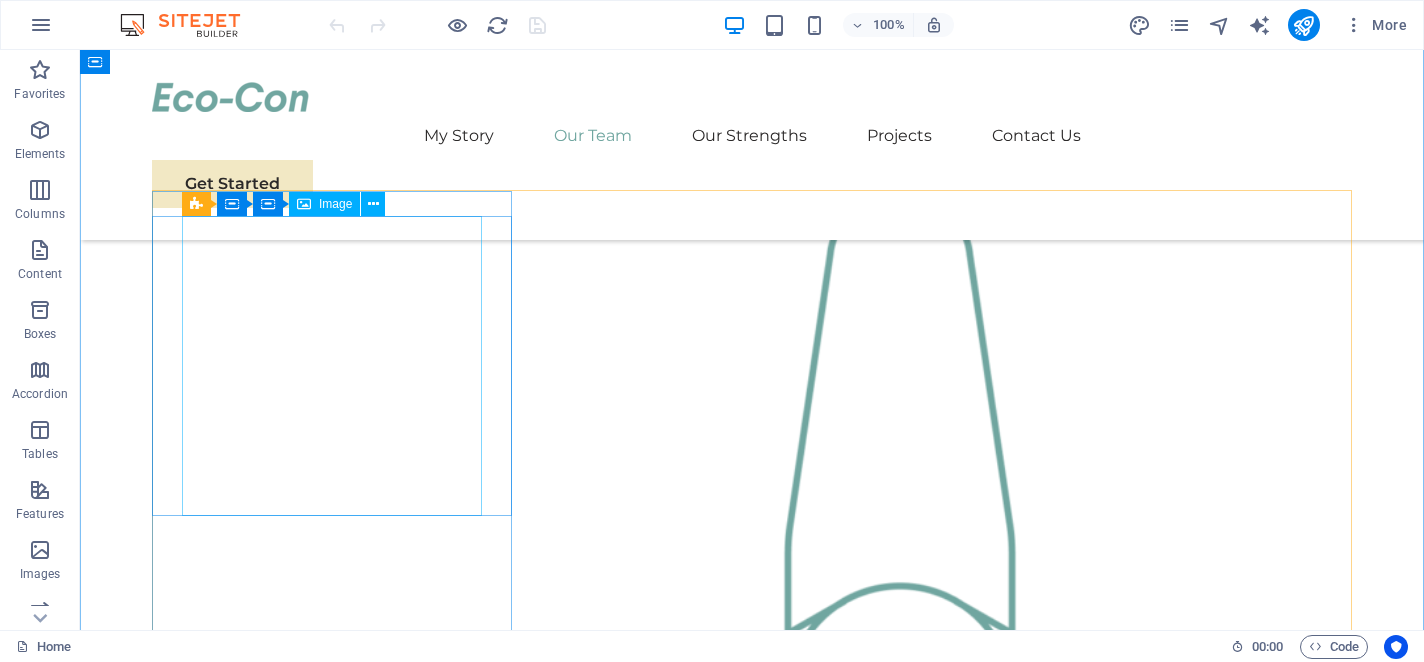 click at bounding box center [332, 2038] 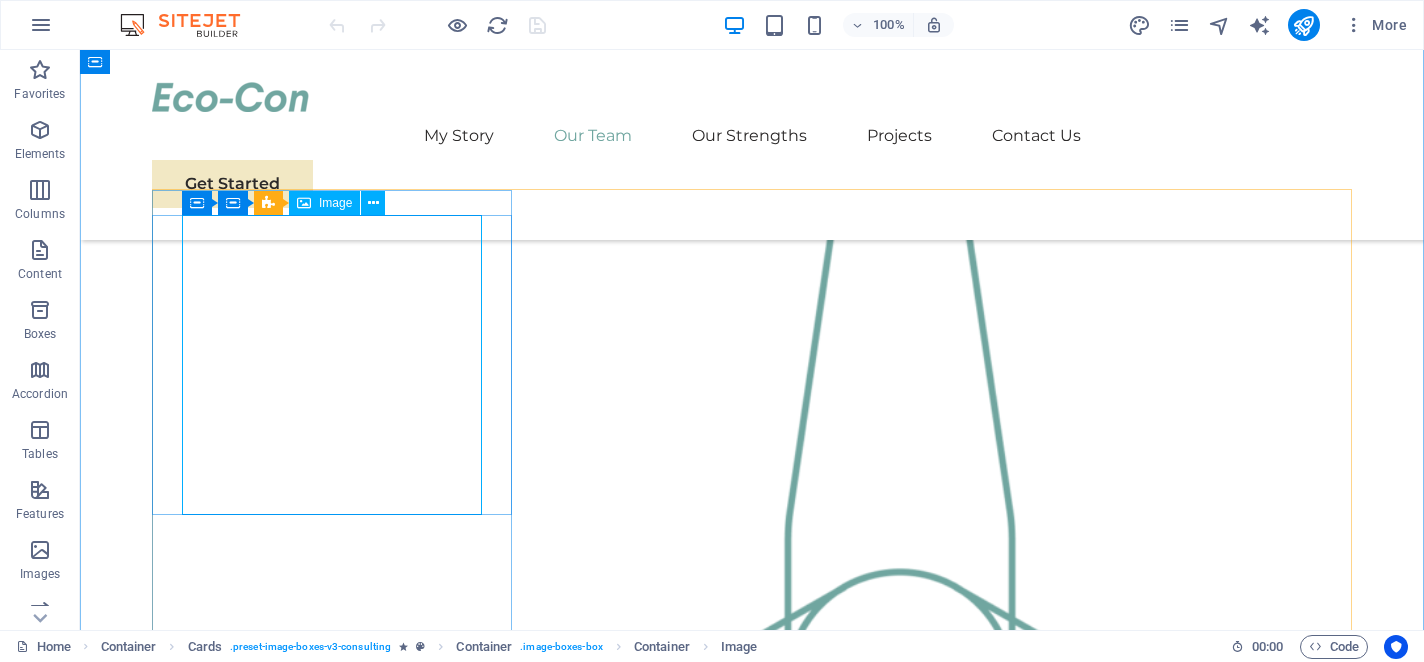 scroll, scrollTop: 1882, scrollLeft: 0, axis: vertical 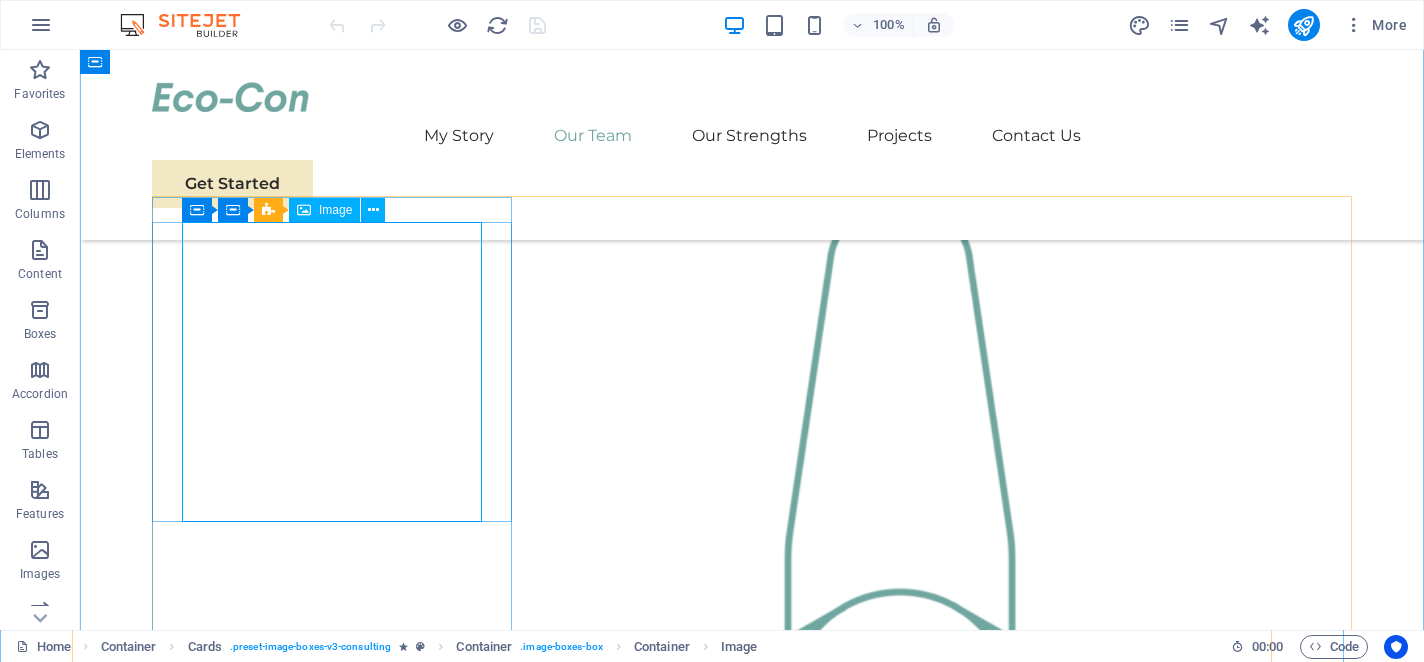 click on "Image" at bounding box center (335, 210) 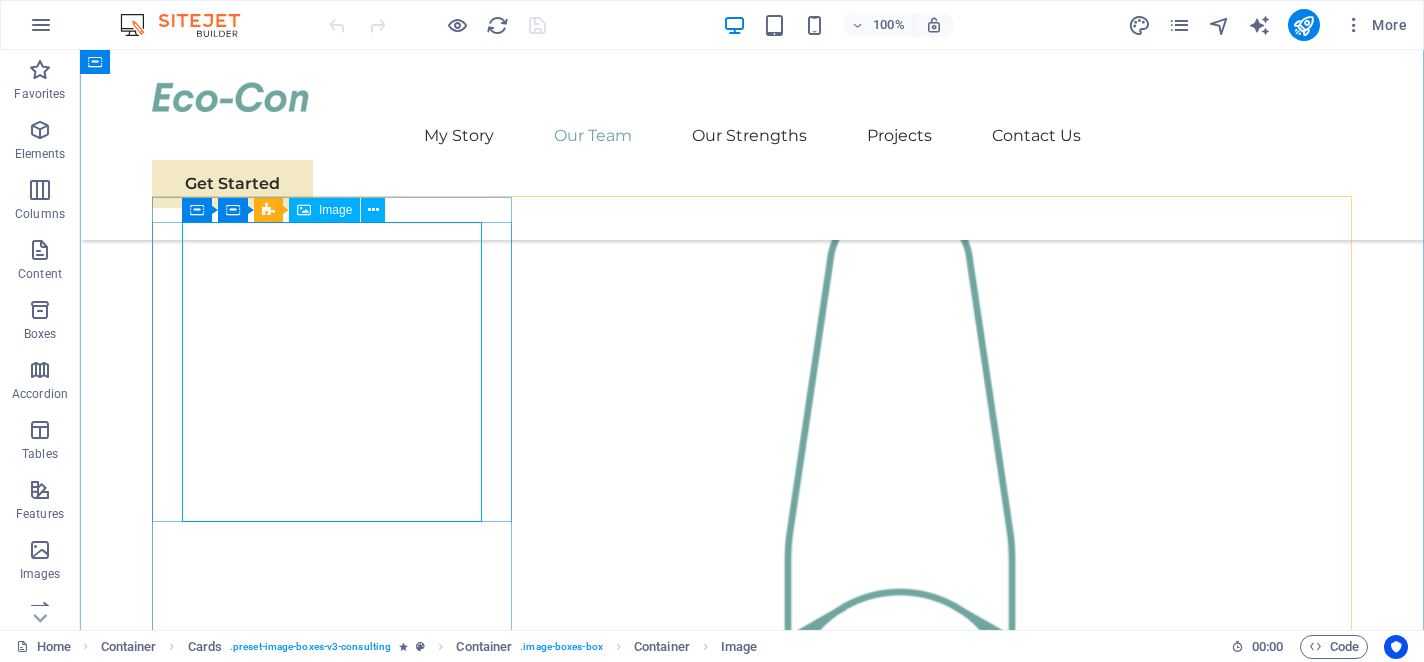 click on "Image" at bounding box center (324, 210) 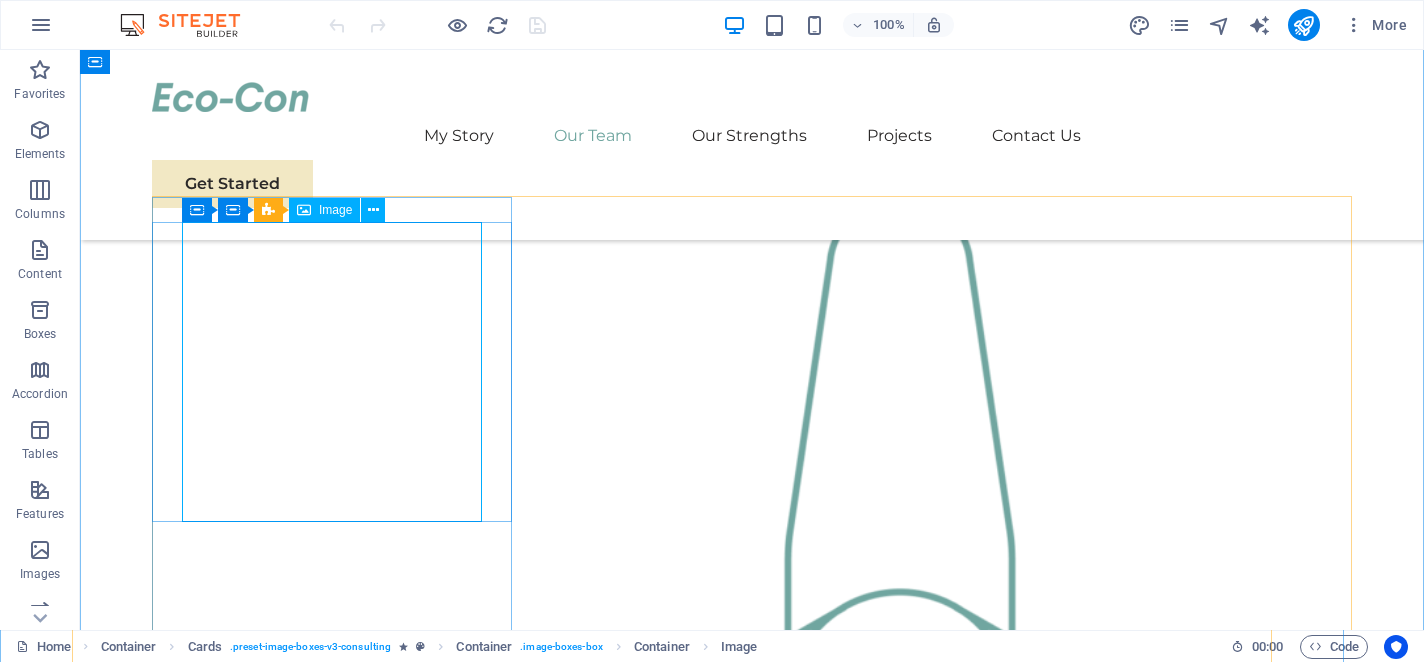 click at bounding box center (304, 210) 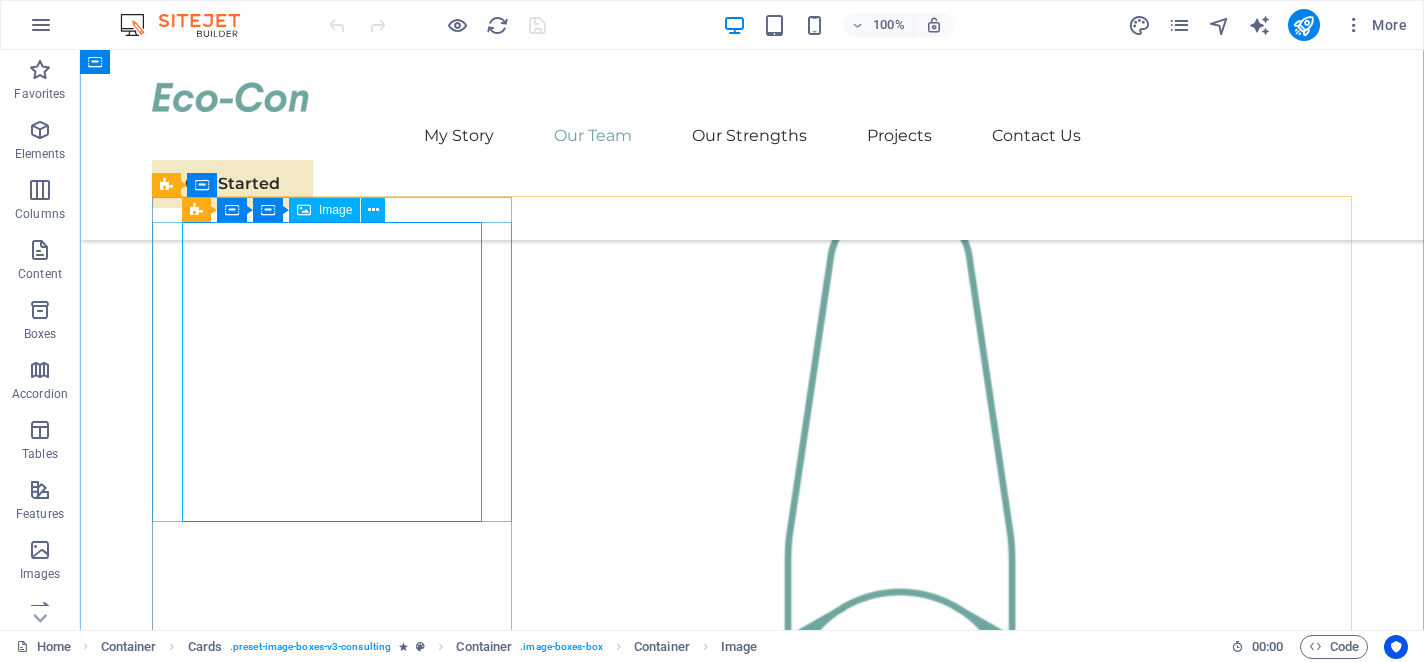click at bounding box center (332, 2044) 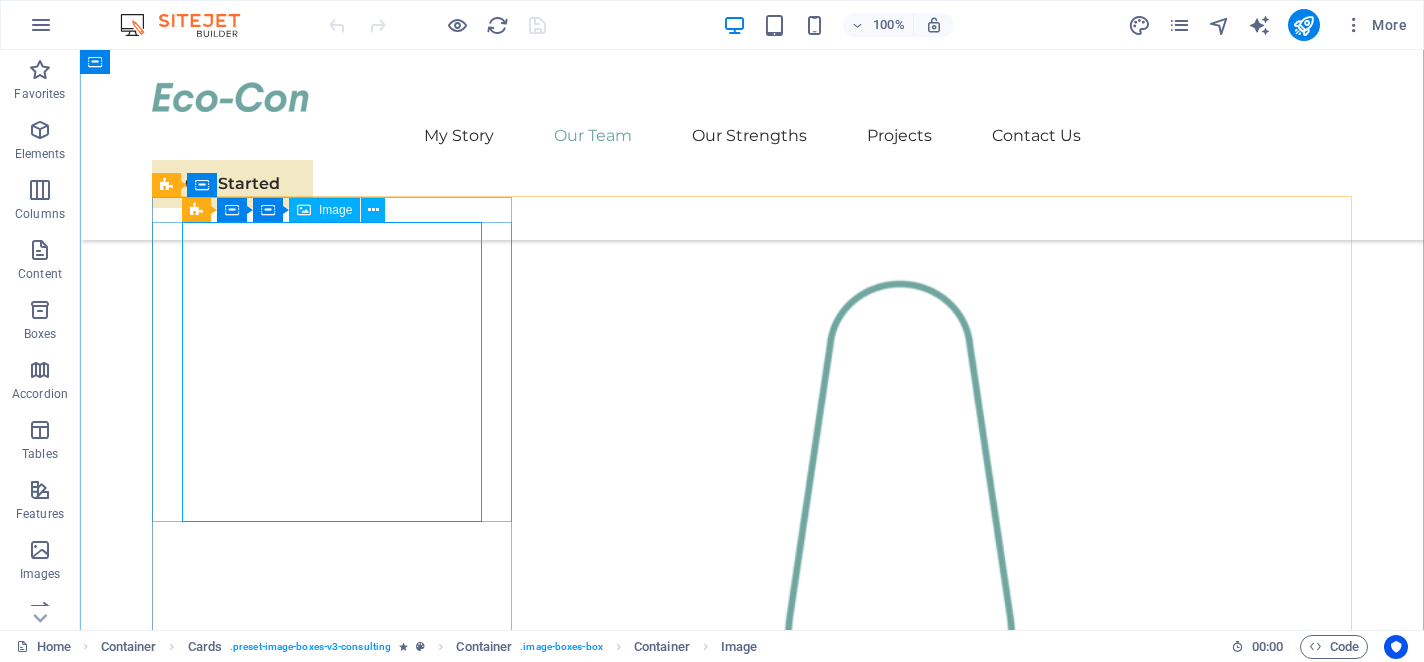 select on "%" 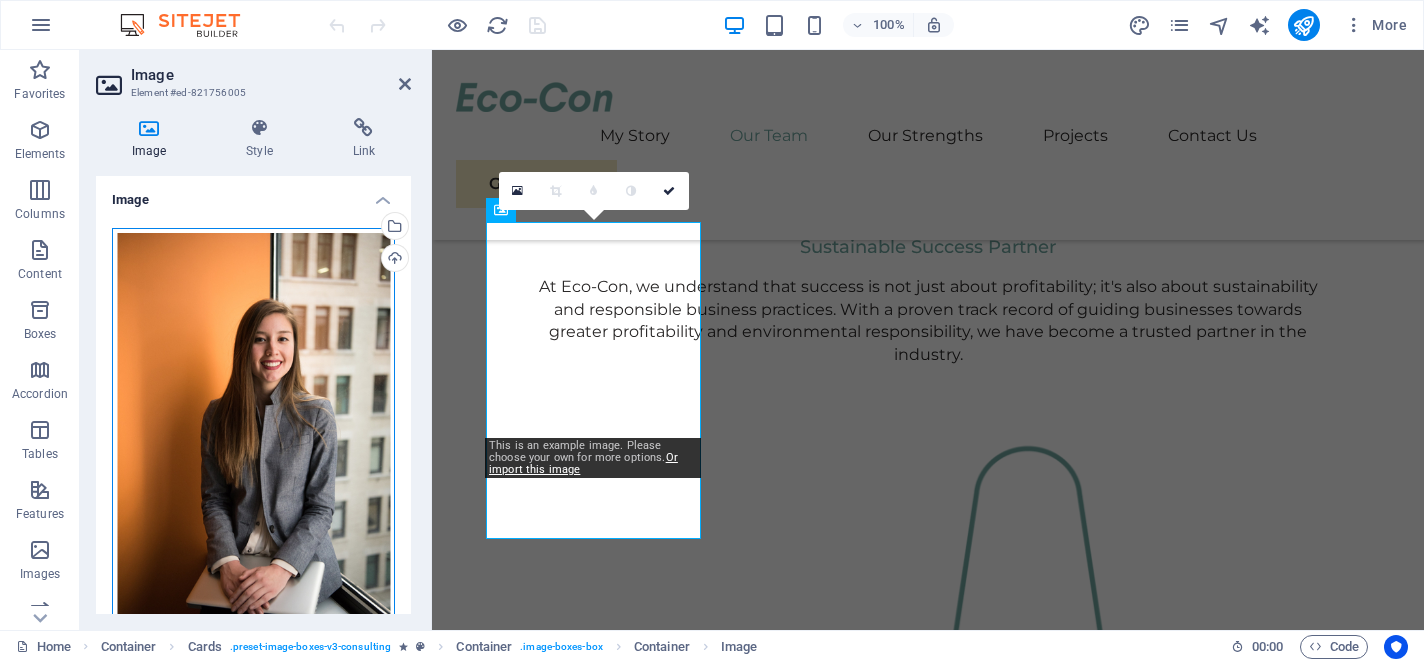 click on "Drag files here, click to choose files or select files from Files or our free stock photos & videos" at bounding box center (253, 438) 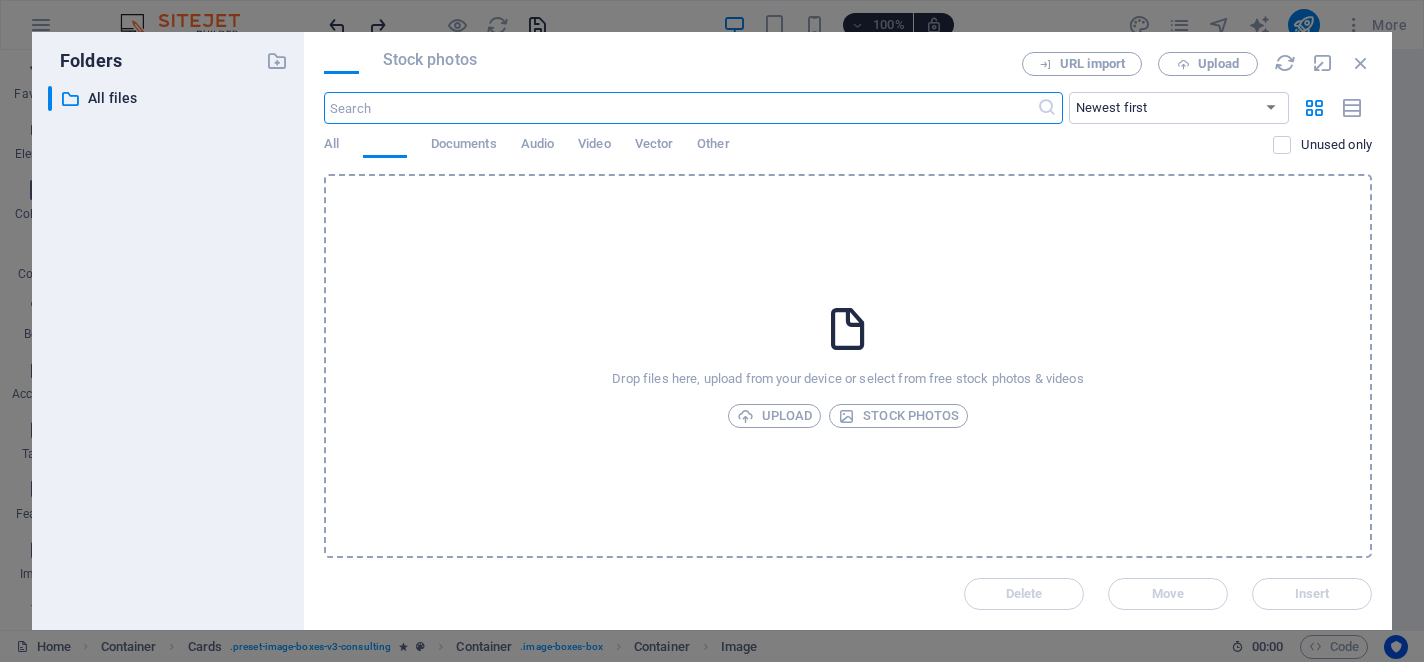 scroll, scrollTop: 1800, scrollLeft: 0, axis: vertical 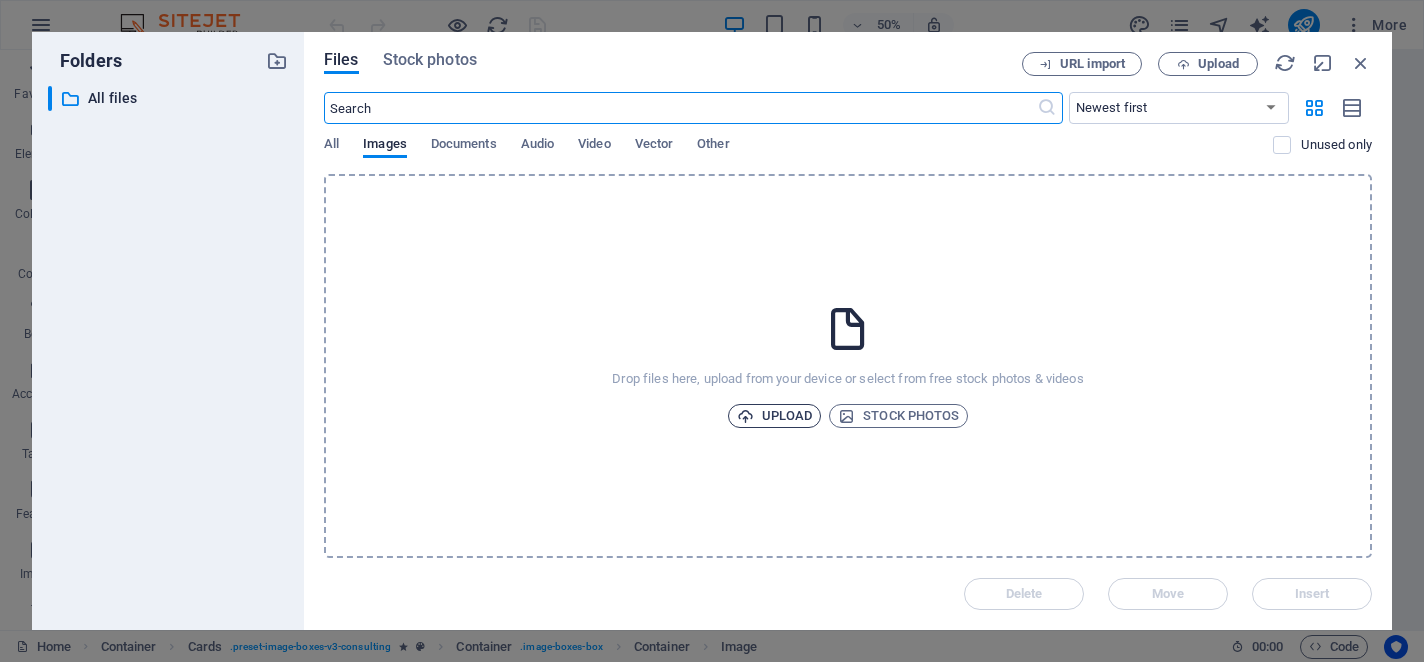 click on "Upload" at bounding box center (775, 416) 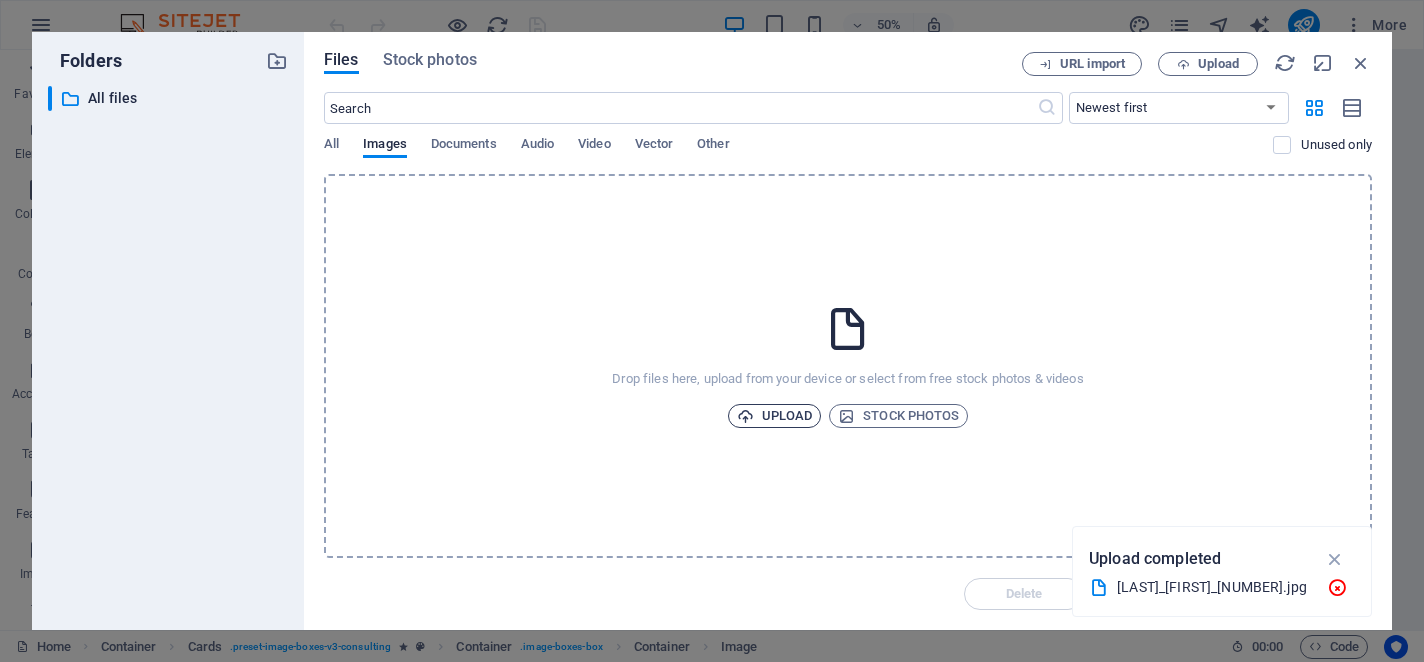 click on "Upload" at bounding box center (775, 416) 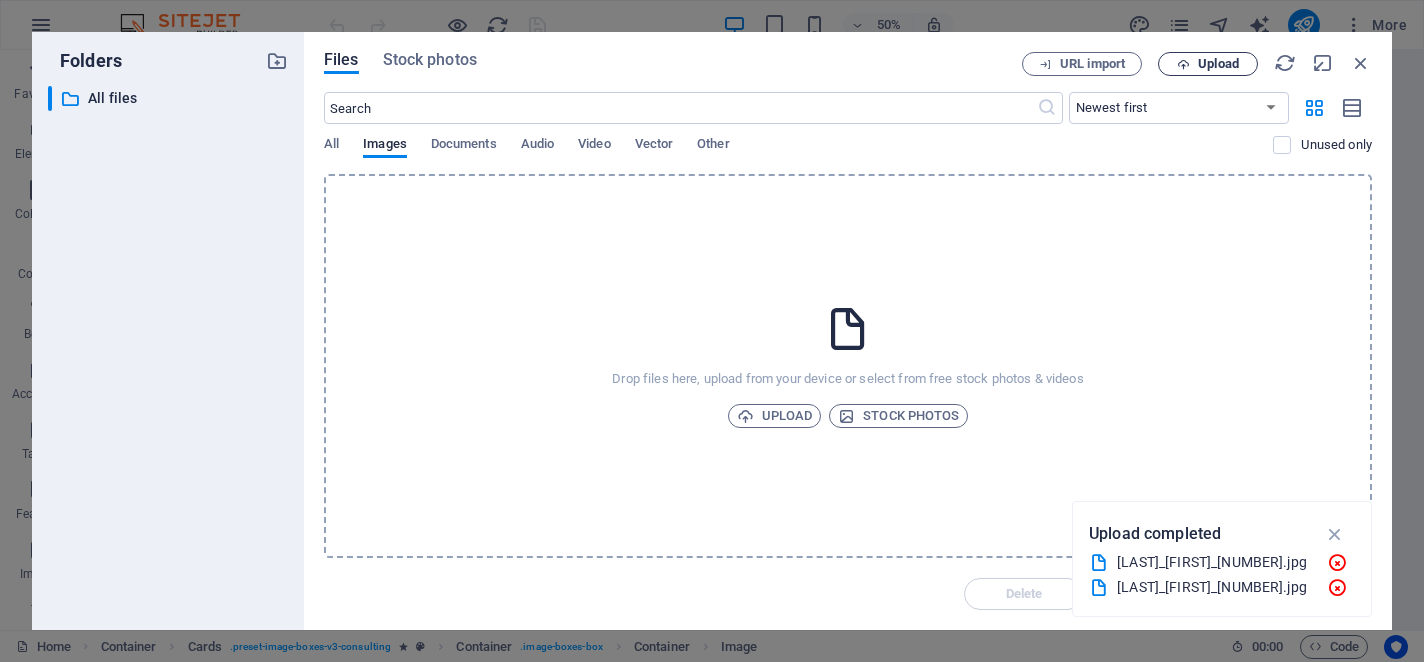 click at bounding box center (1183, 64) 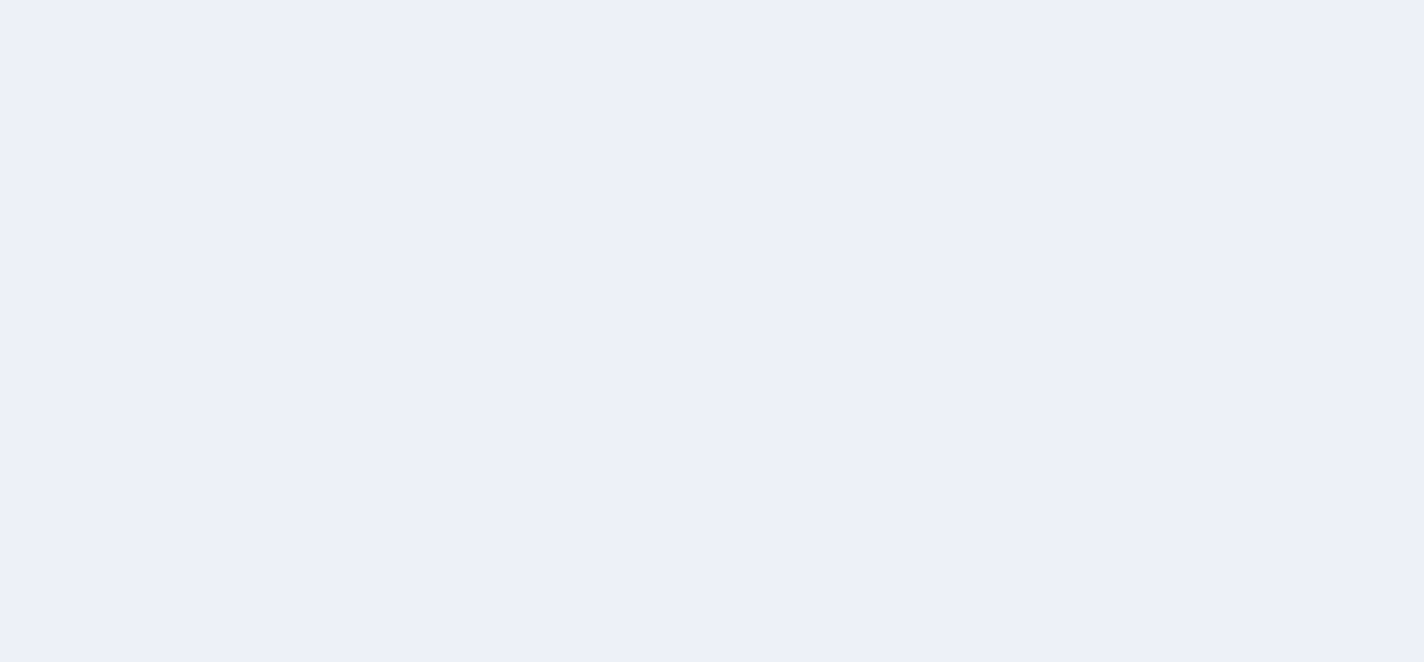 scroll, scrollTop: 0, scrollLeft: 0, axis: both 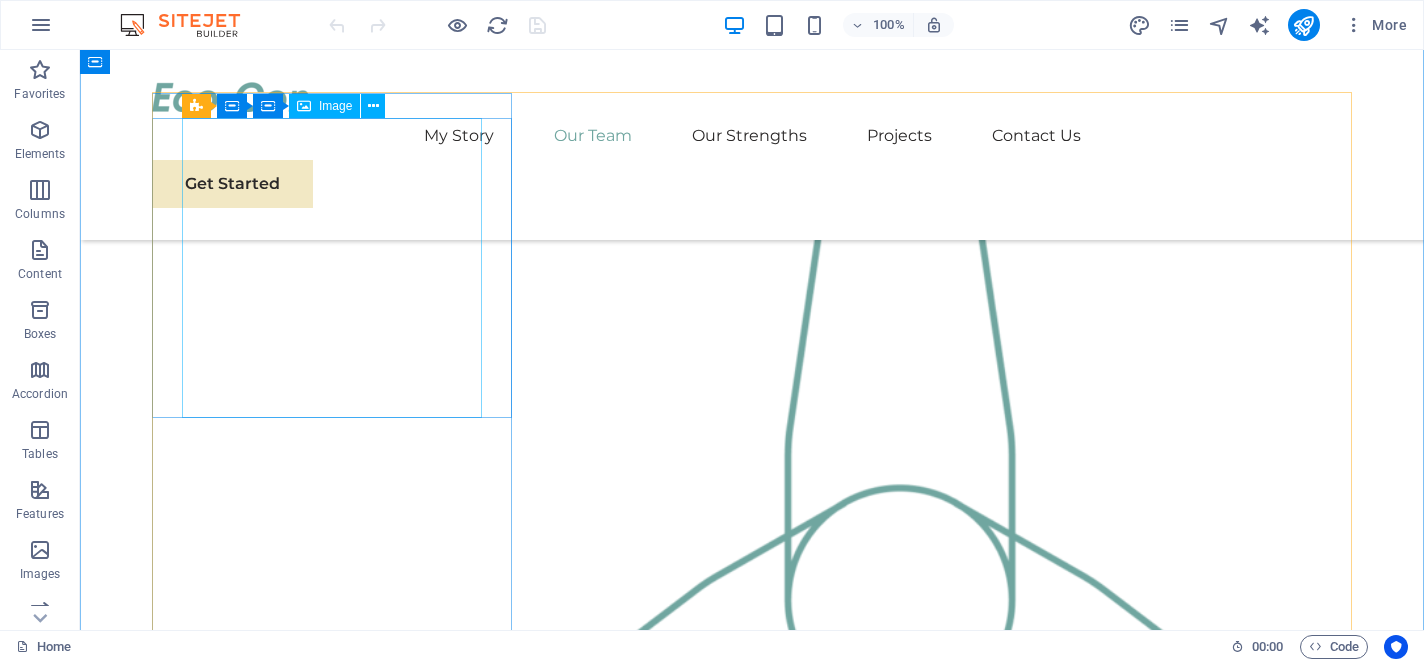 click at bounding box center (332, 1940) 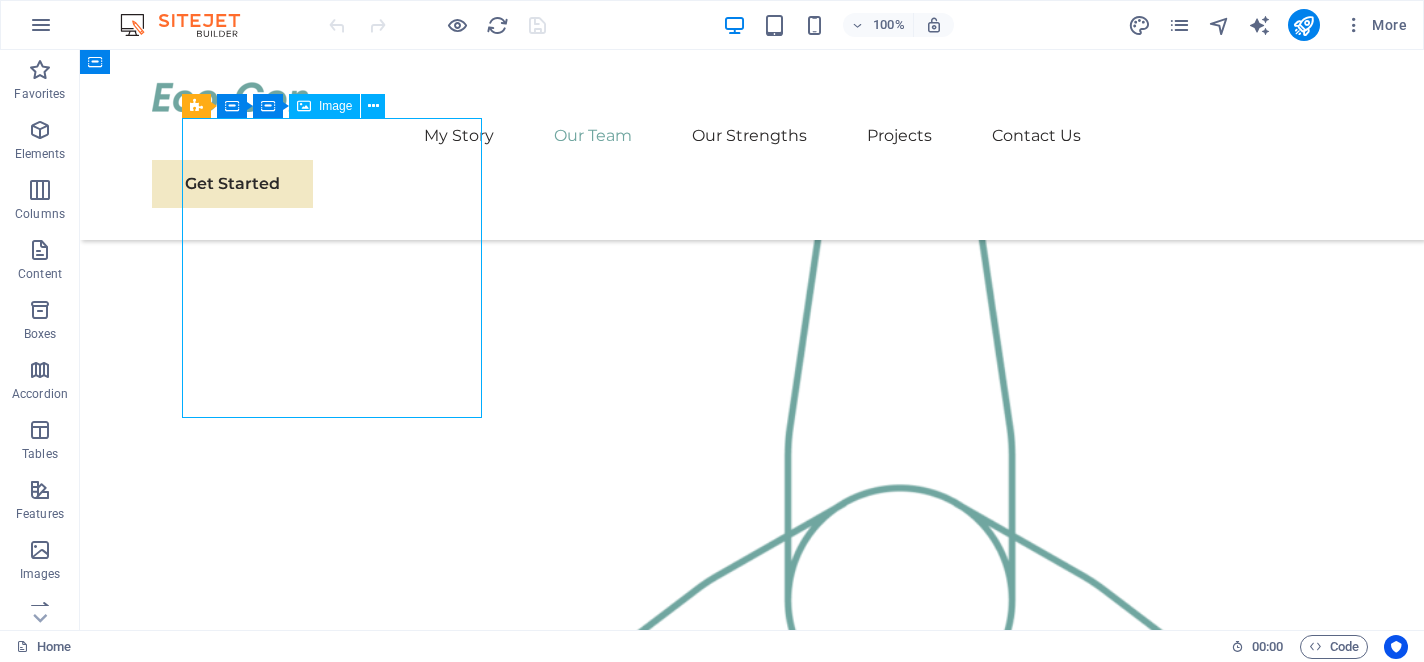 click at bounding box center [332, 1940] 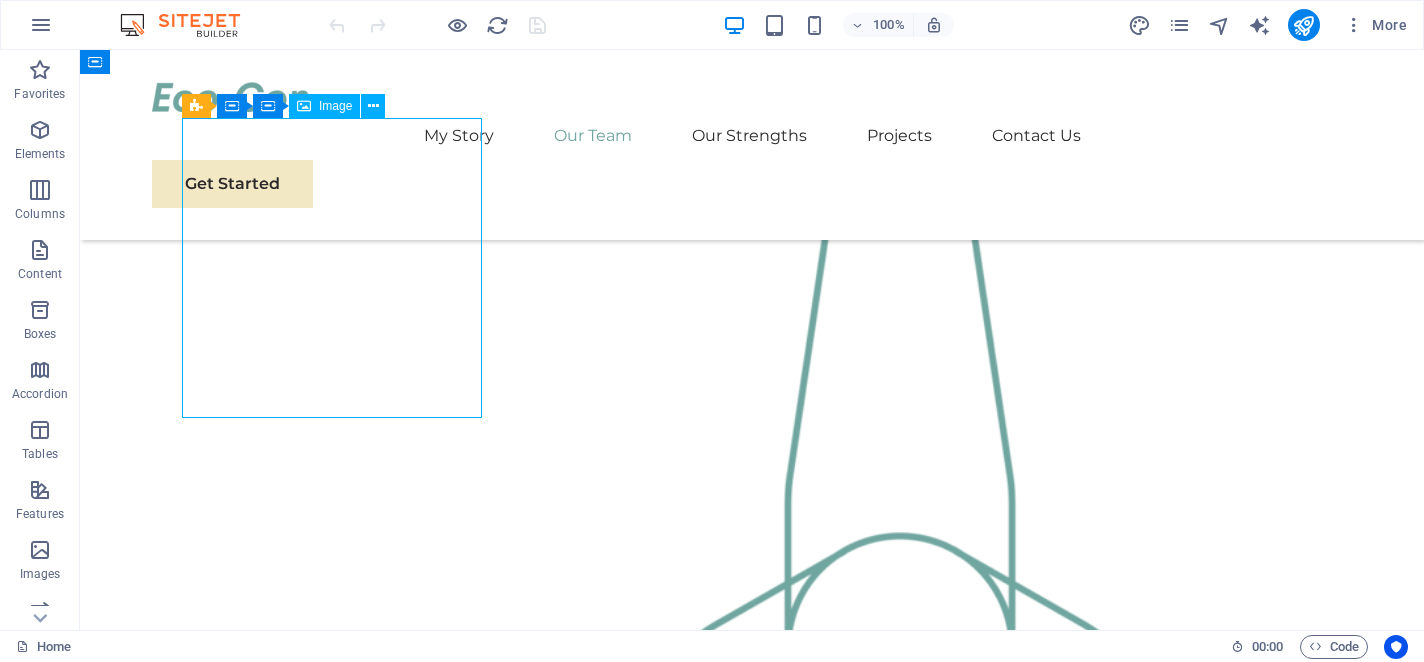 select on "%" 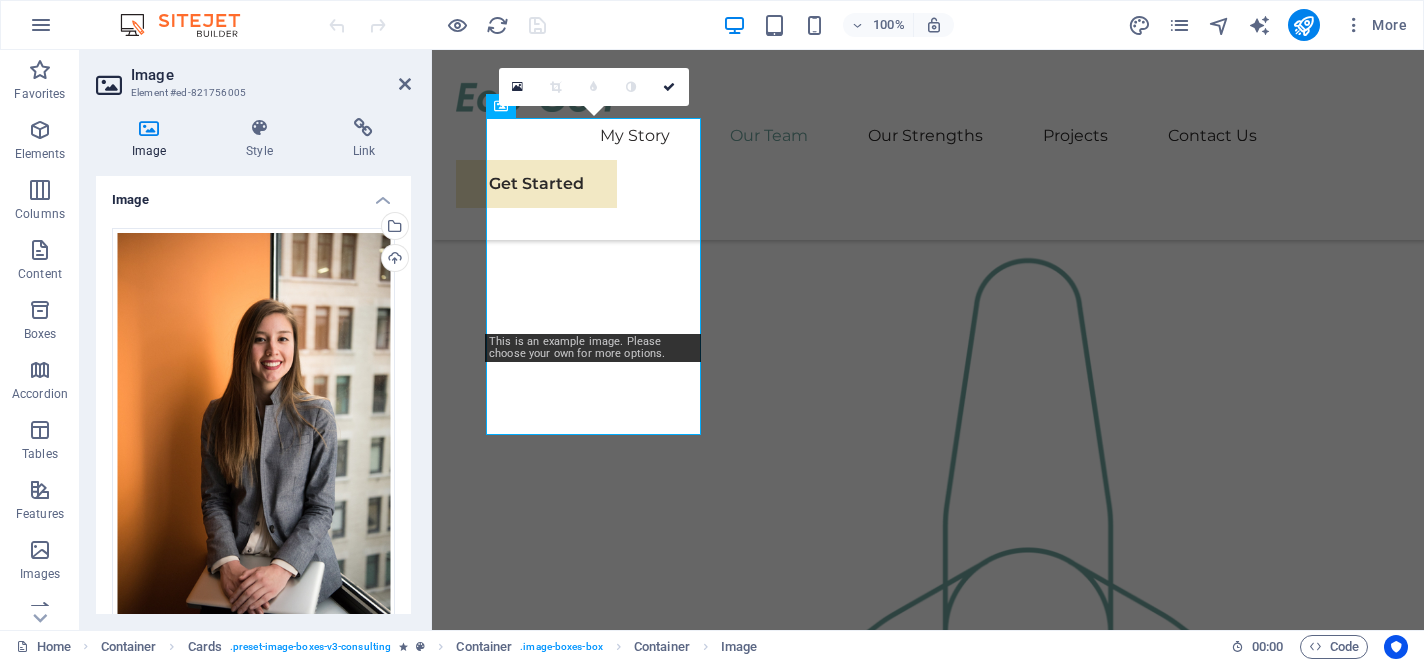 scroll, scrollTop: 1902, scrollLeft: 0, axis: vertical 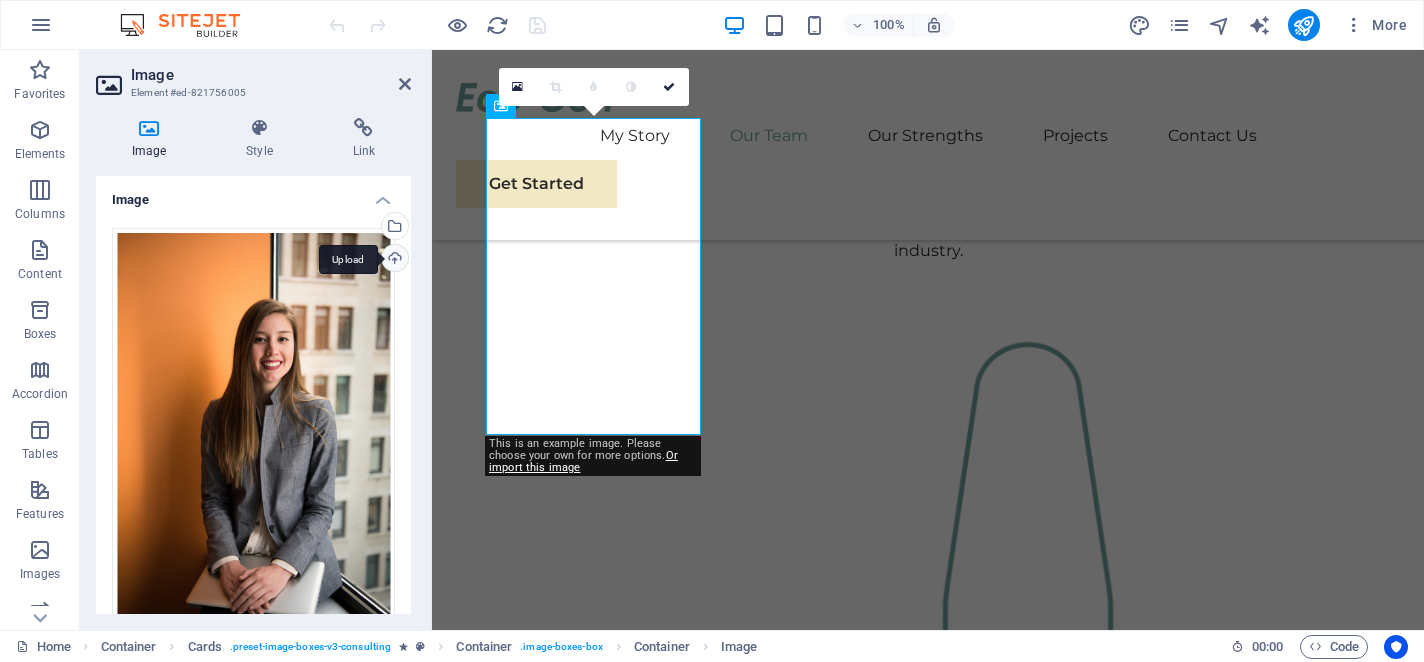 click on "Upload" at bounding box center (393, 260) 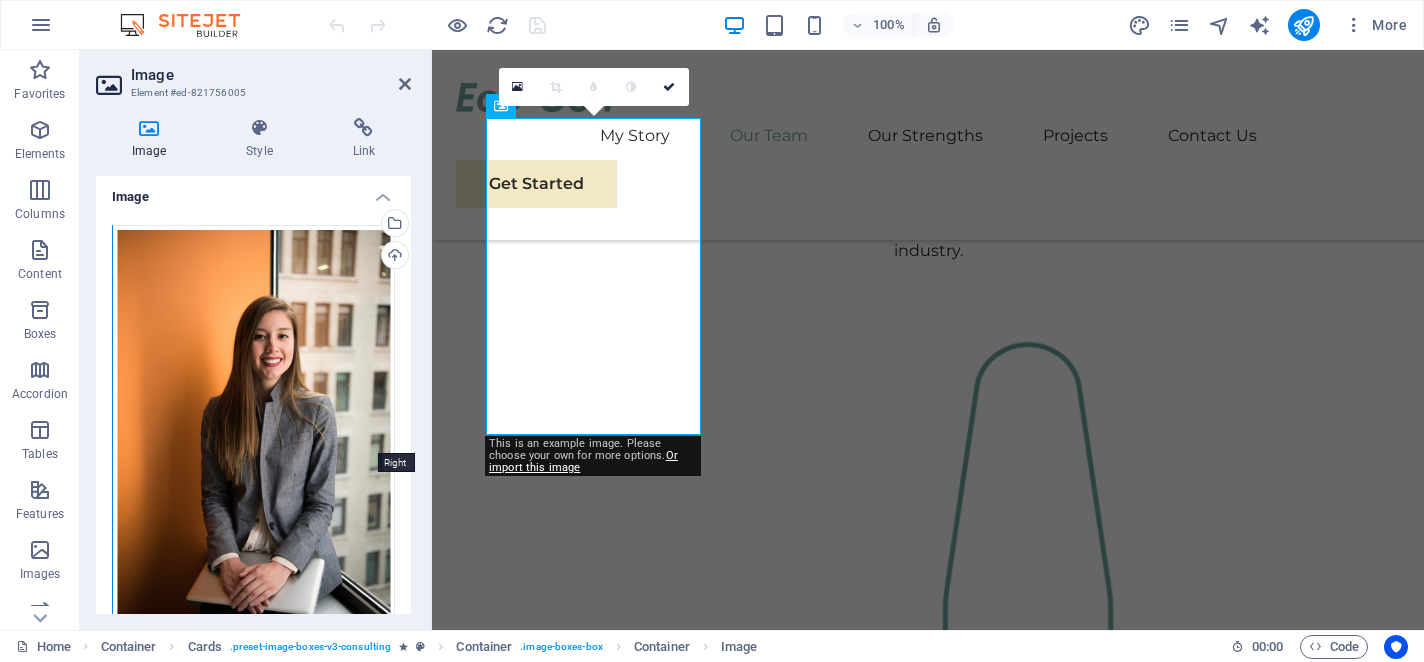 scroll, scrollTop: 0, scrollLeft: 0, axis: both 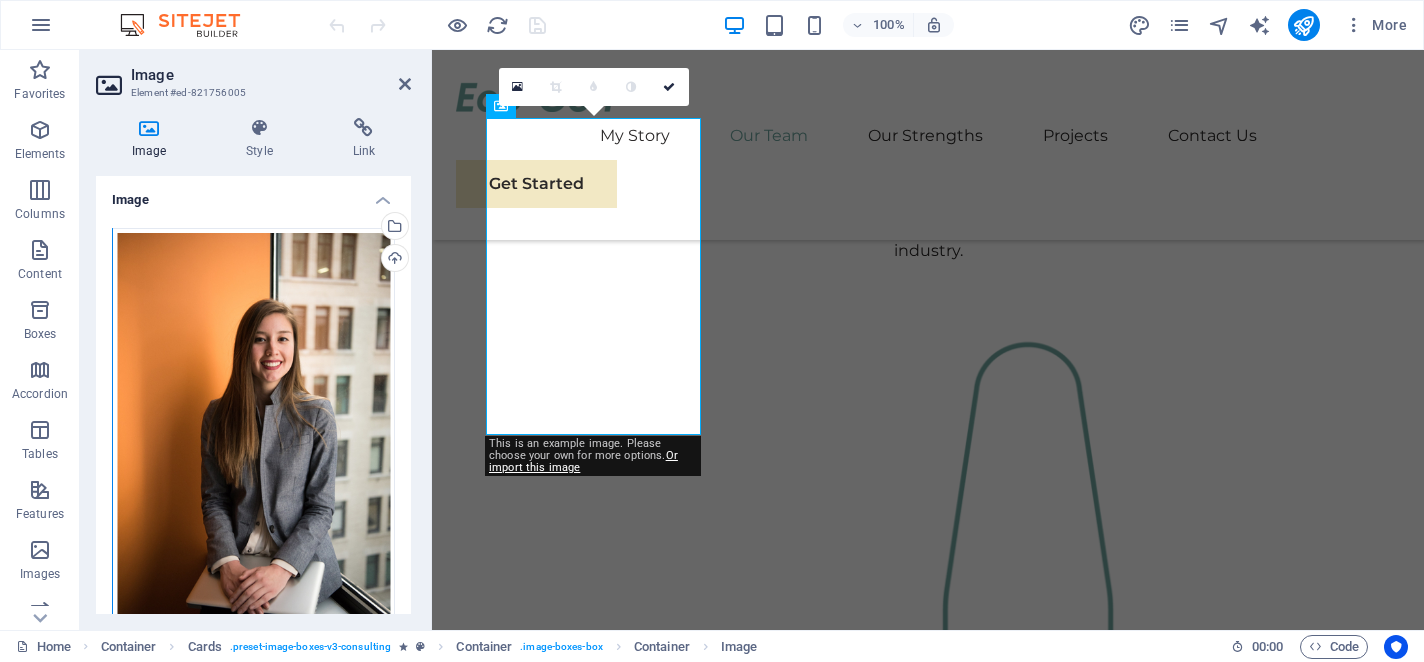 click on "Image" at bounding box center [153, 139] 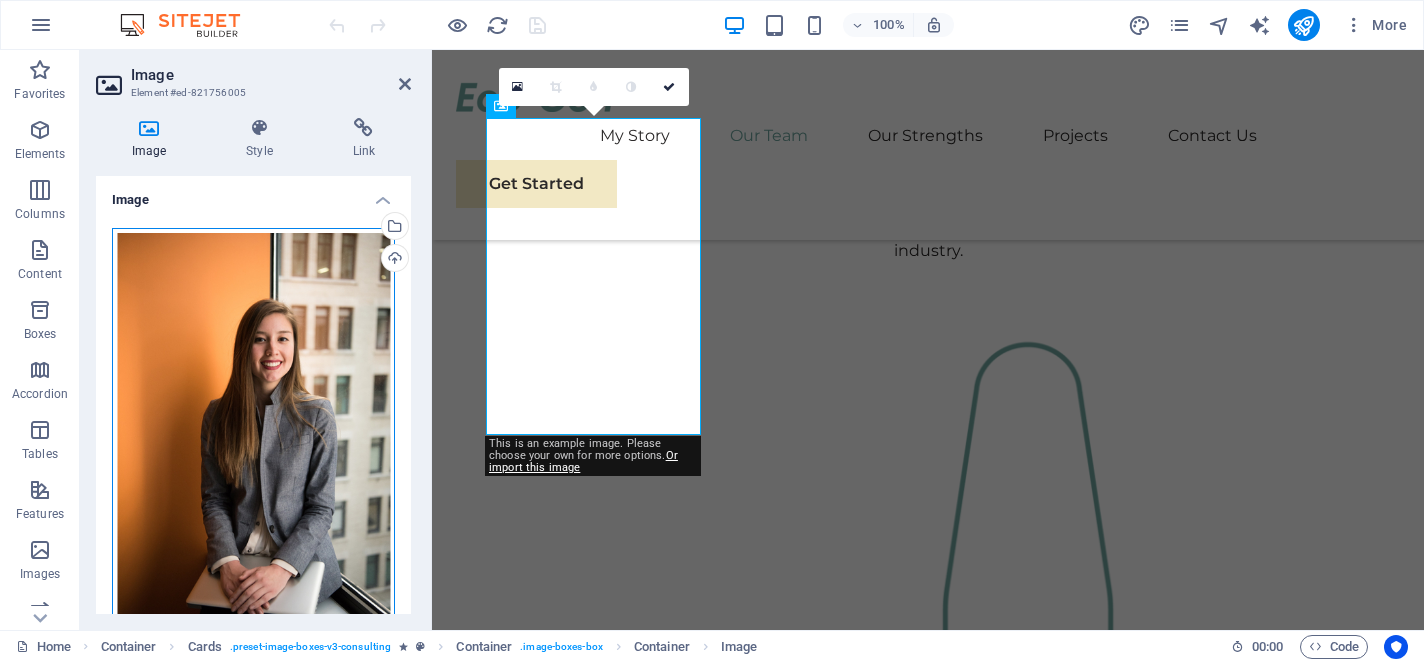 click on "Drag files here, click to choose files or select files from Files or our free stock photos & videos" at bounding box center (253, 438) 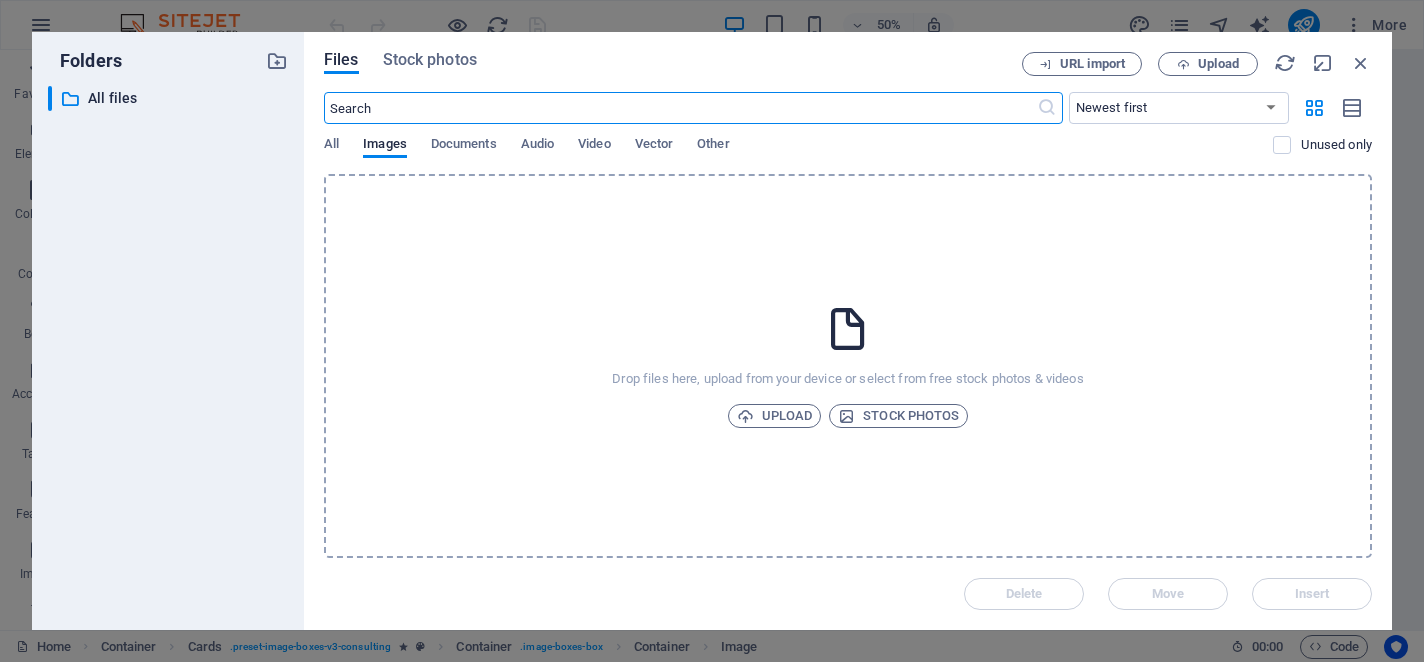 scroll, scrollTop: 1904, scrollLeft: 0, axis: vertical 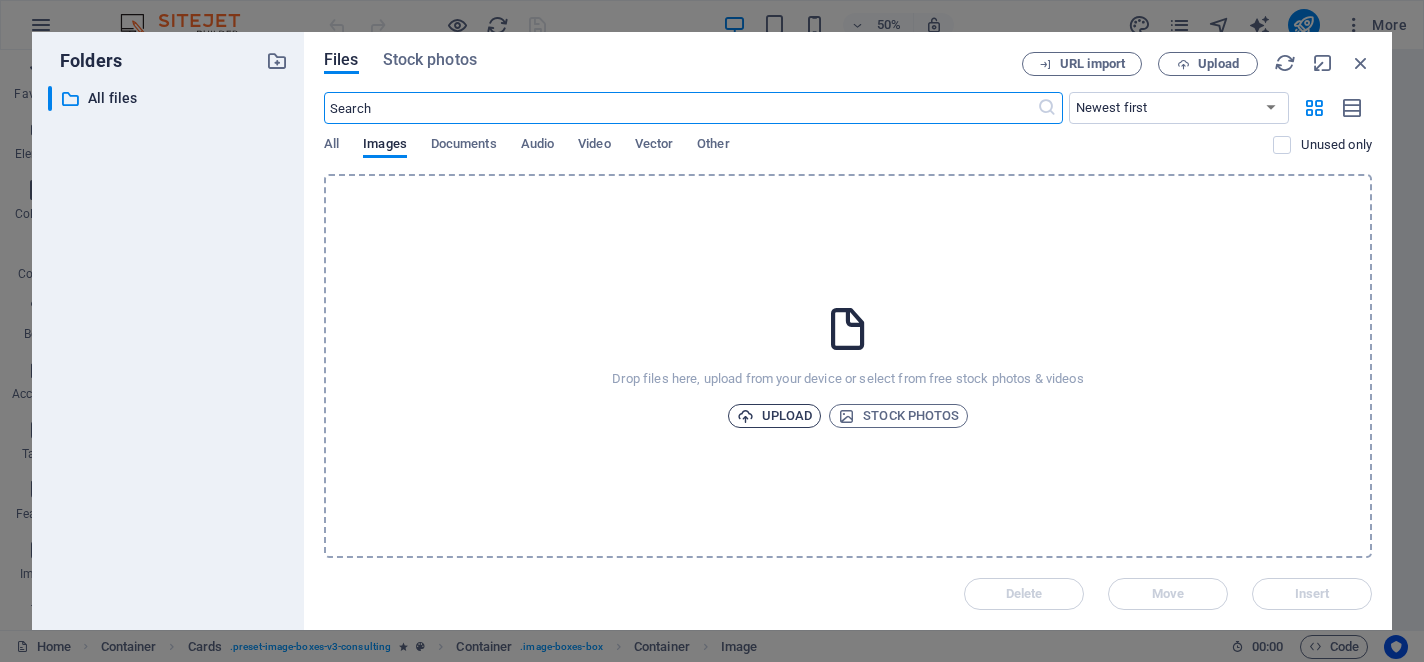 click on "Upload" at bounding box center [775, 416] 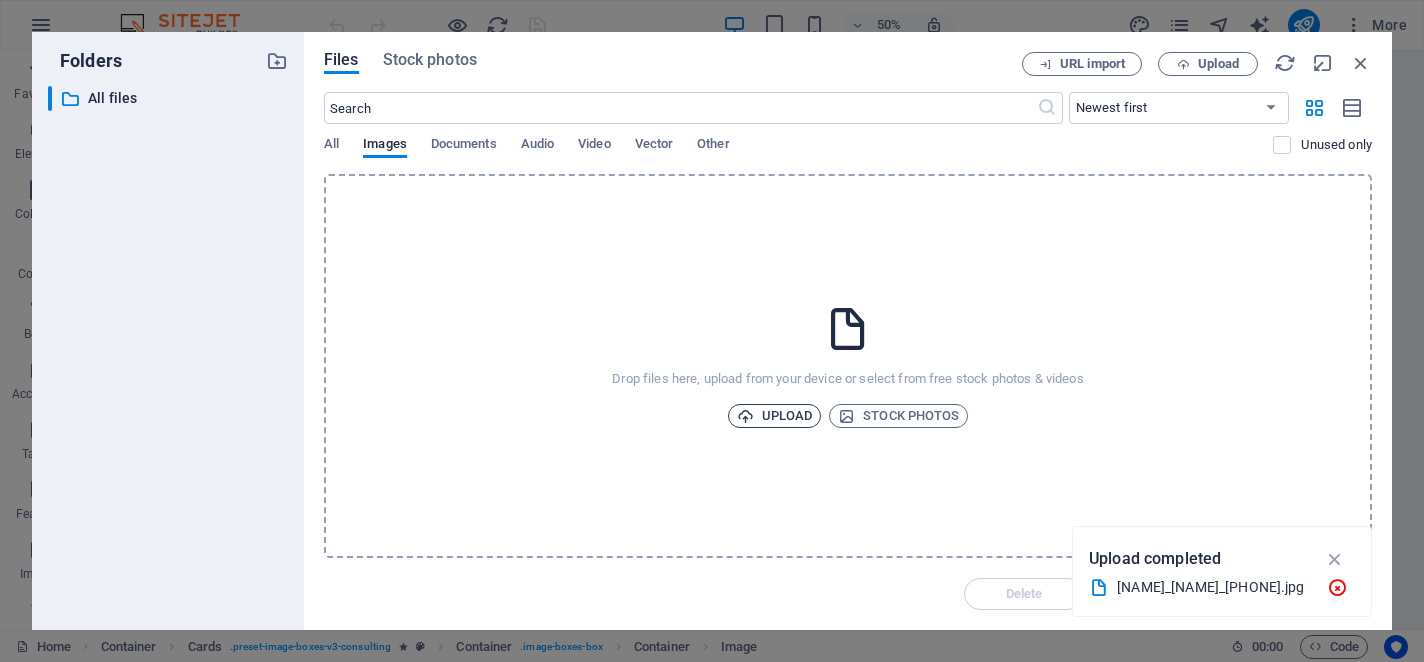 click on "Upload" at bounding box center (775, 416) 